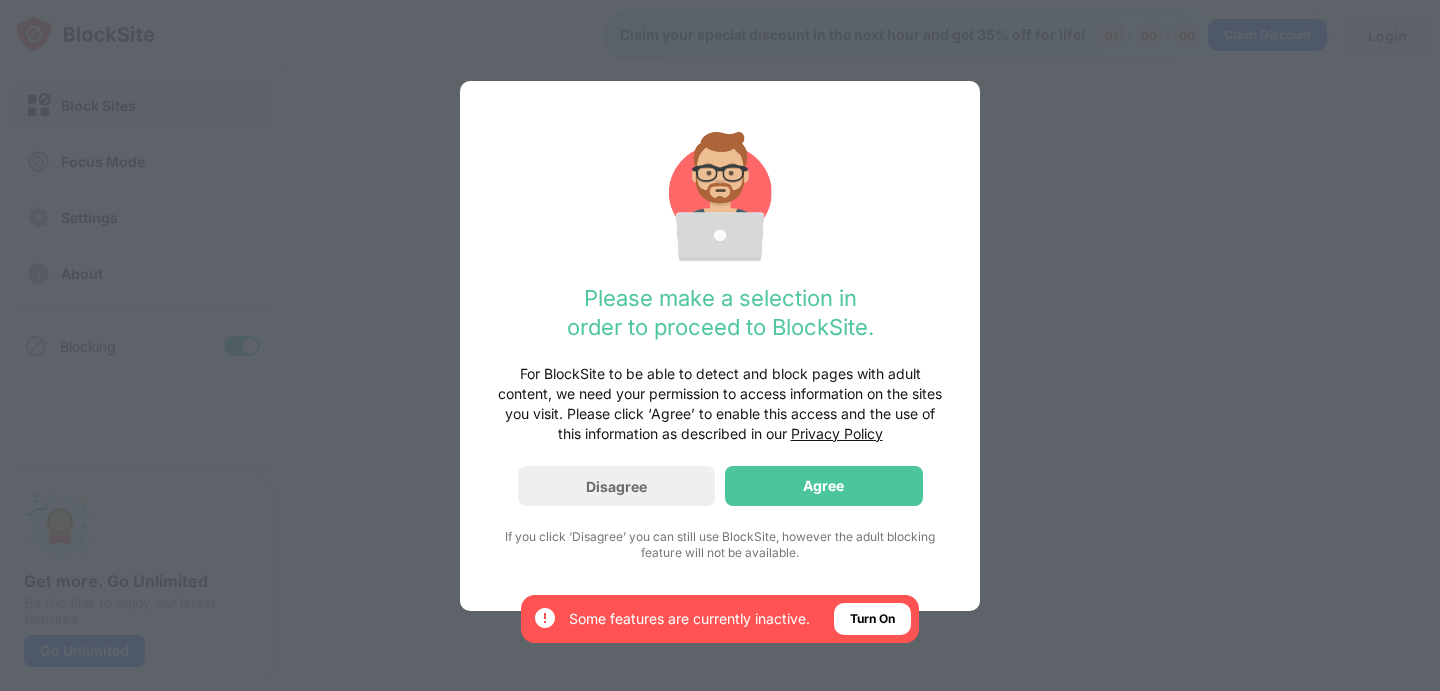 scroll, scrollTop: 0, scrollLeft: 0, axis: both 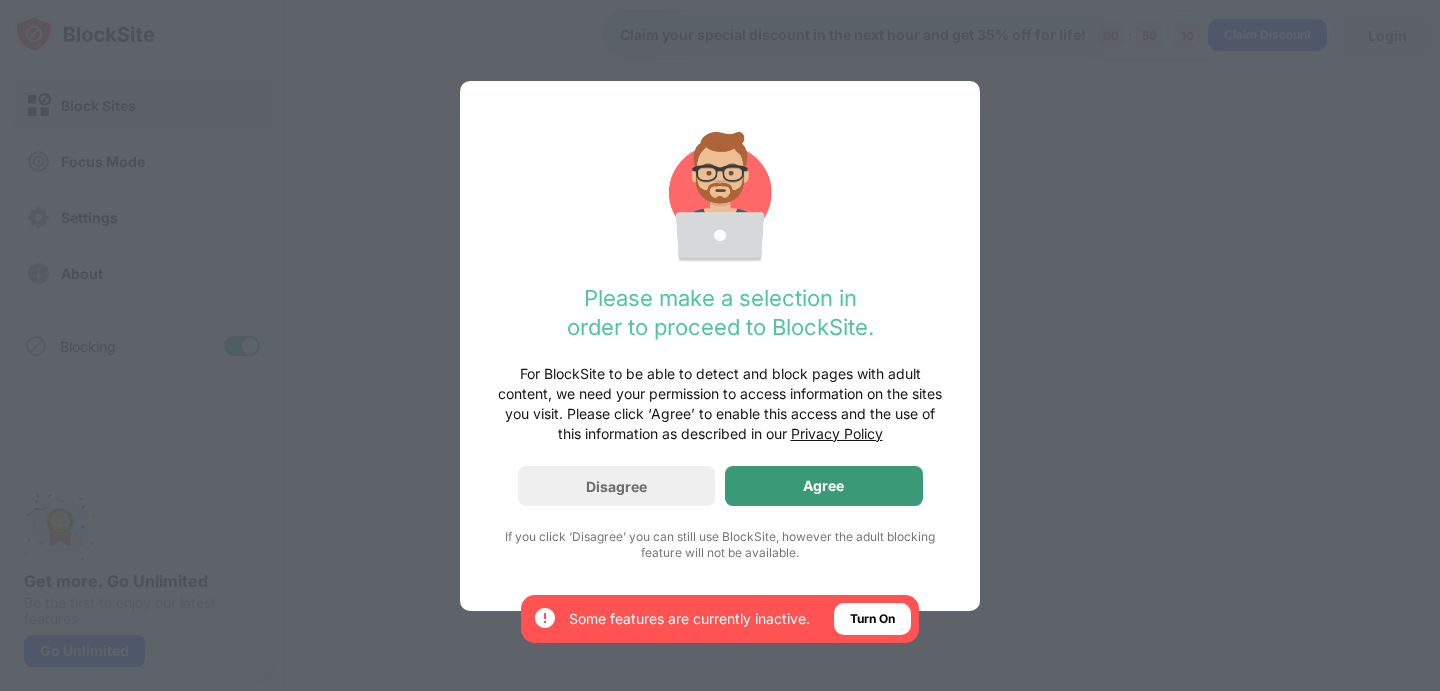 click on "Agree" at bounding box center (823, 486) 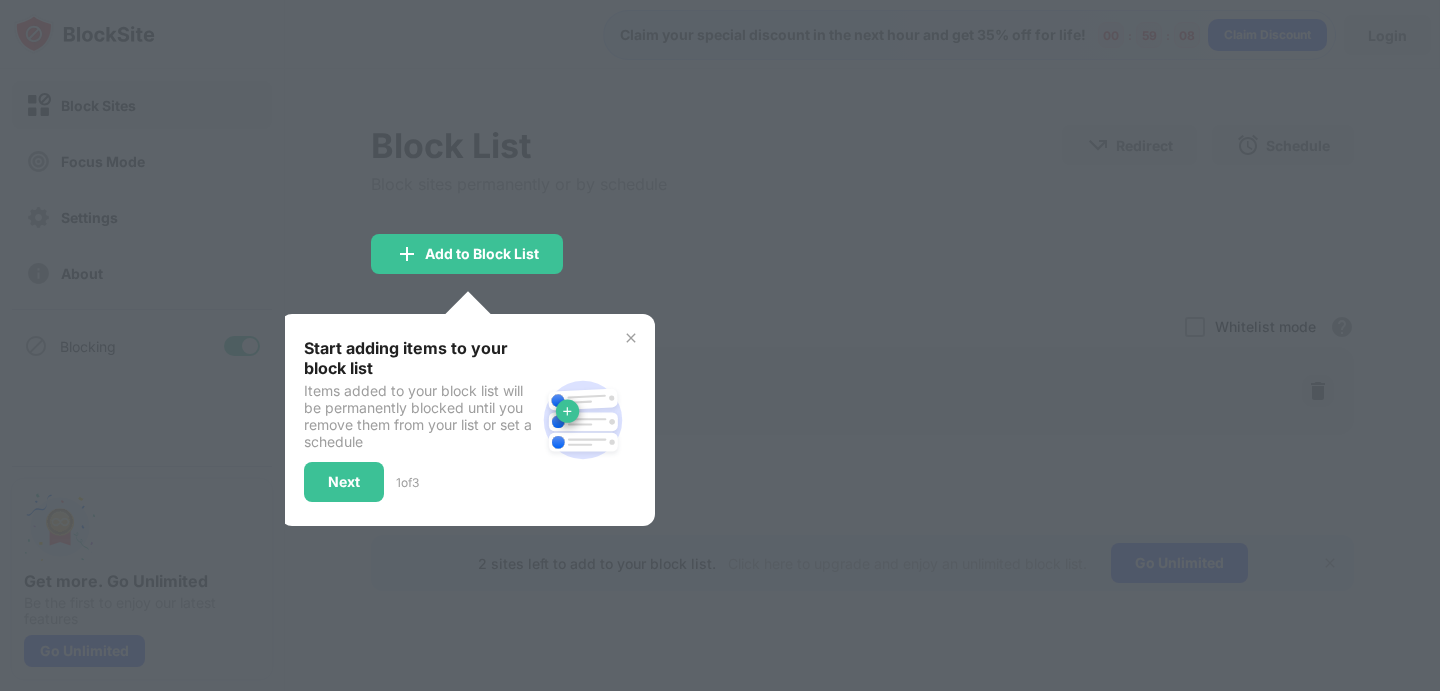 click at bounding box center [720, 345] 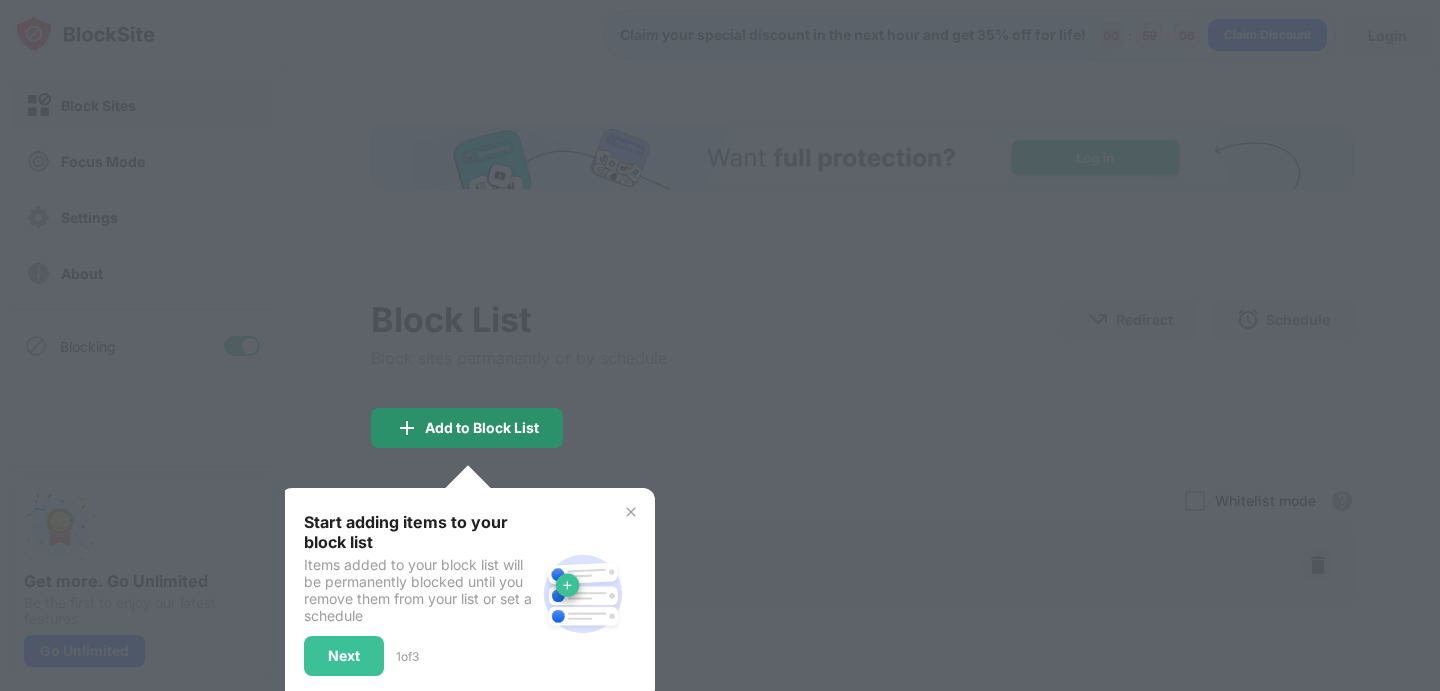 scroll, scrollTop: 0, scrollLeft: 0, axis: both 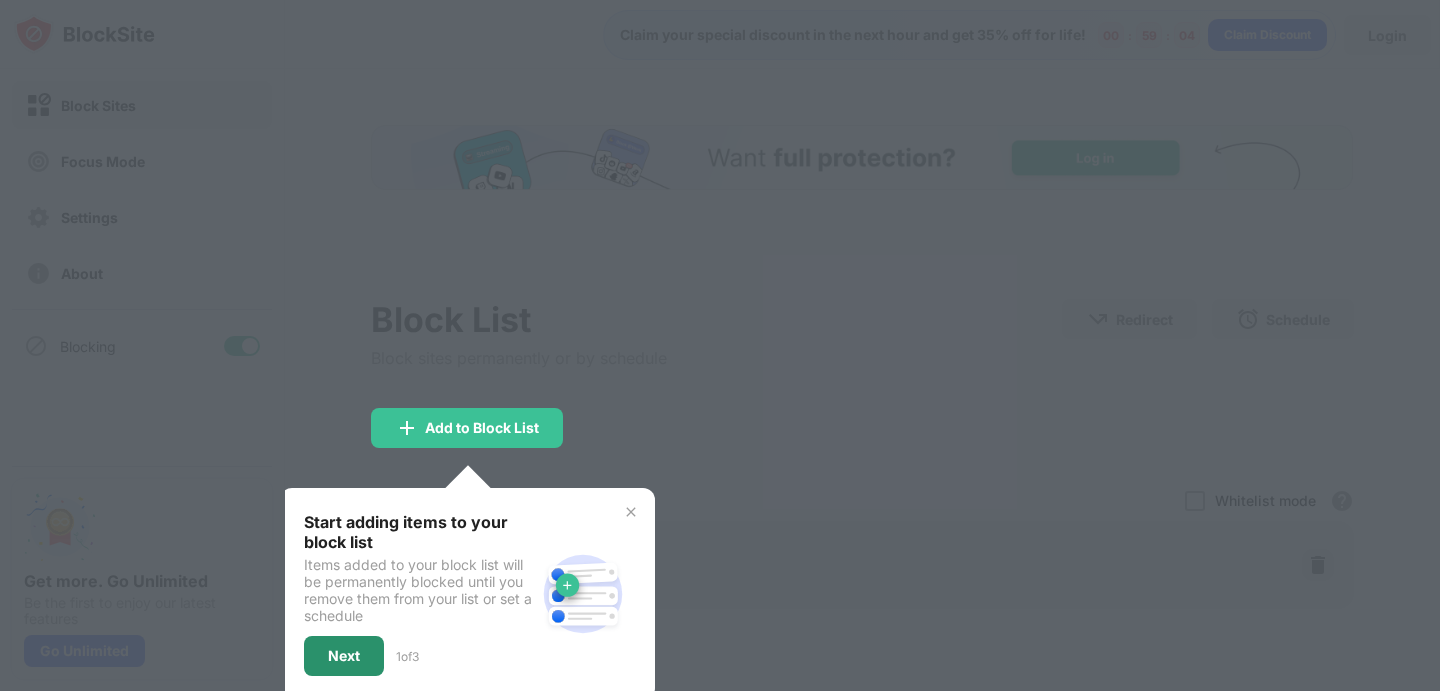 click on "Next" at bounding box center (344, 656) 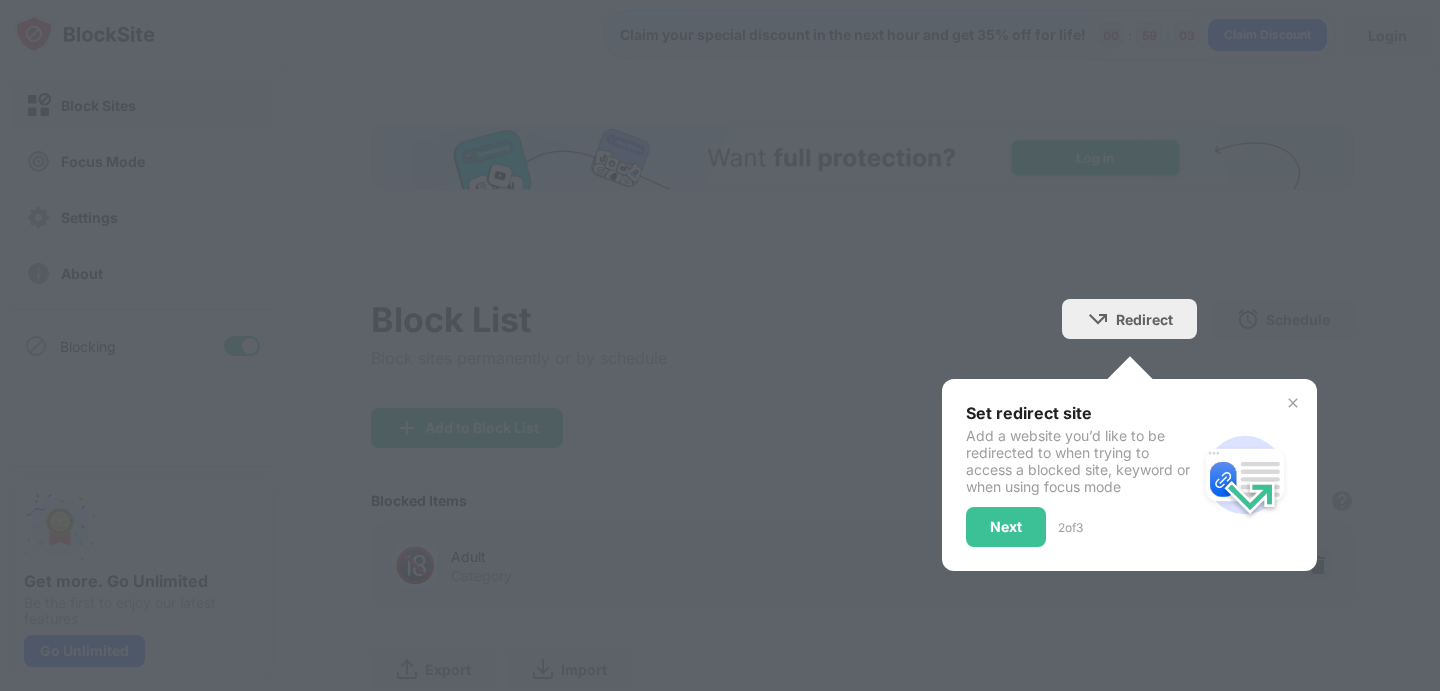 scroll, scrollTop: 0, scrollLeft: 0, axis: both 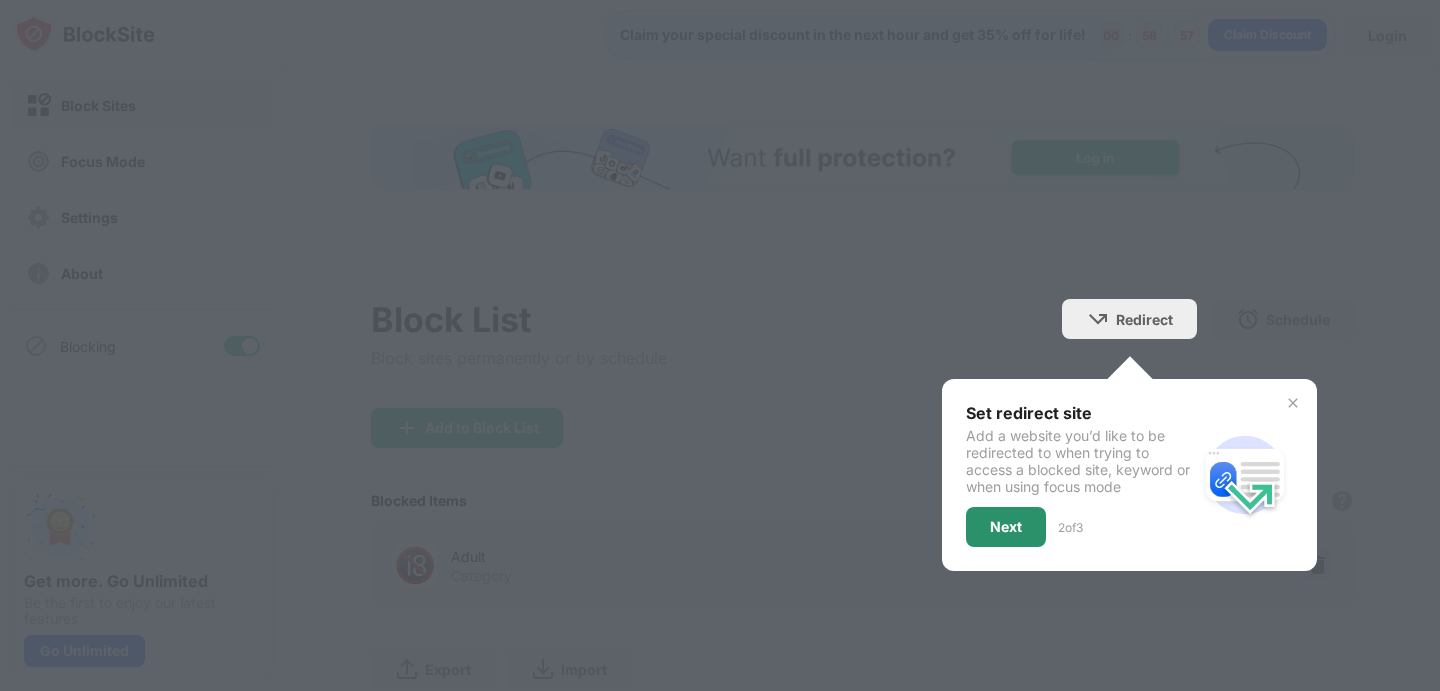click on "Next" at bounding box center (1006, 527) 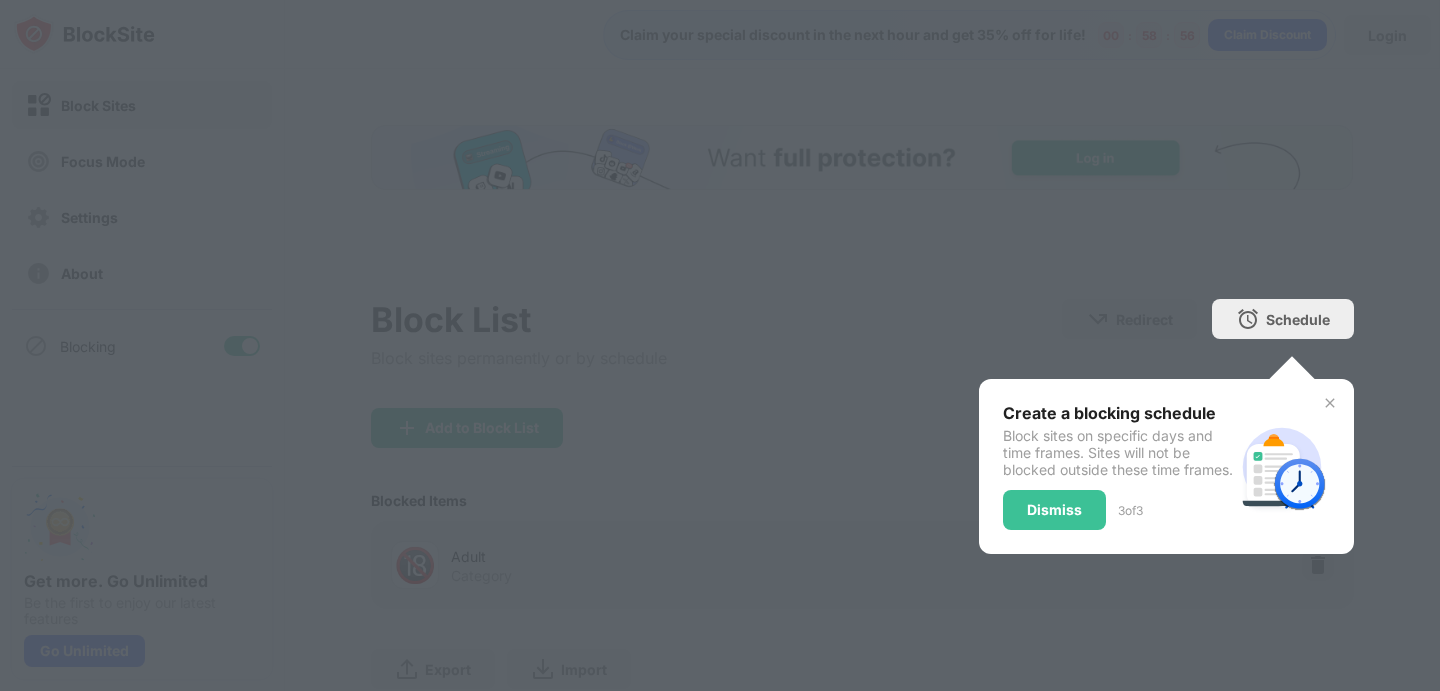 click on "Dismiss" at bounding box center [1054, 510] 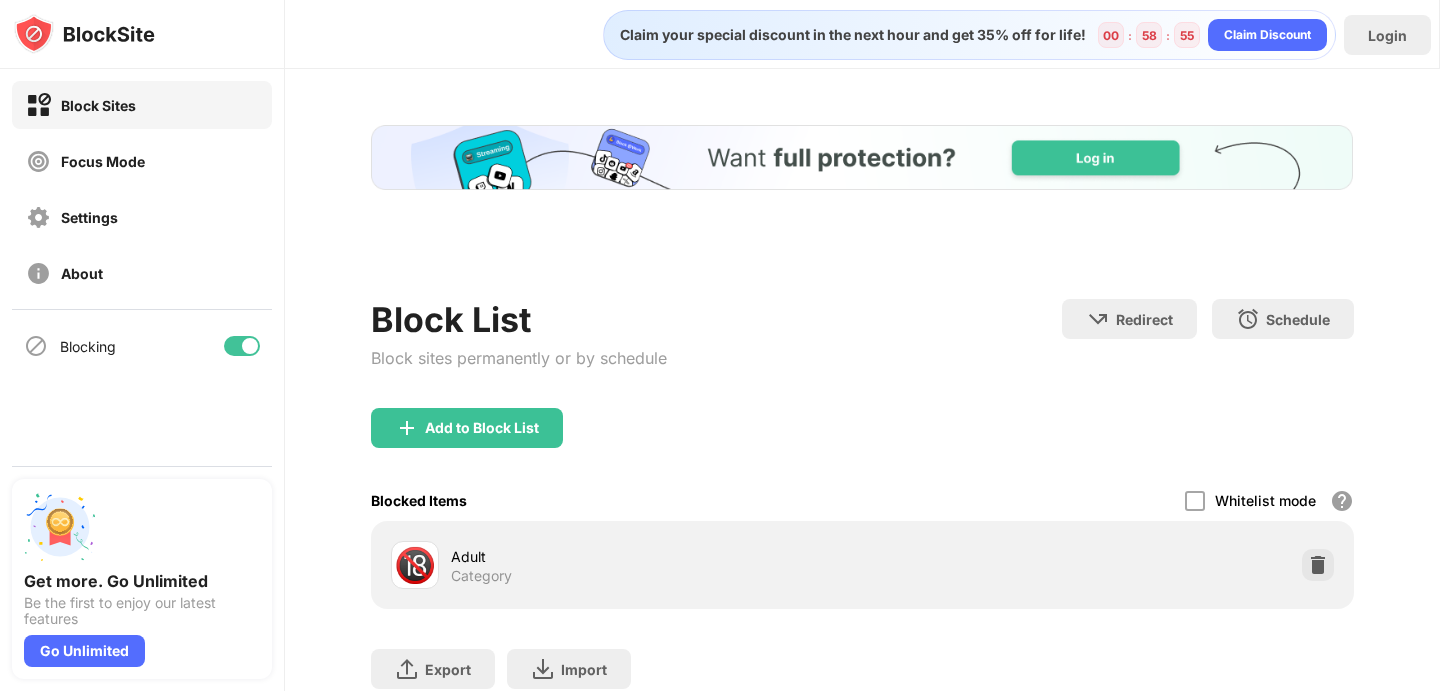 scroll, scrollTop: 0, scrollLeft: 0, axis: both 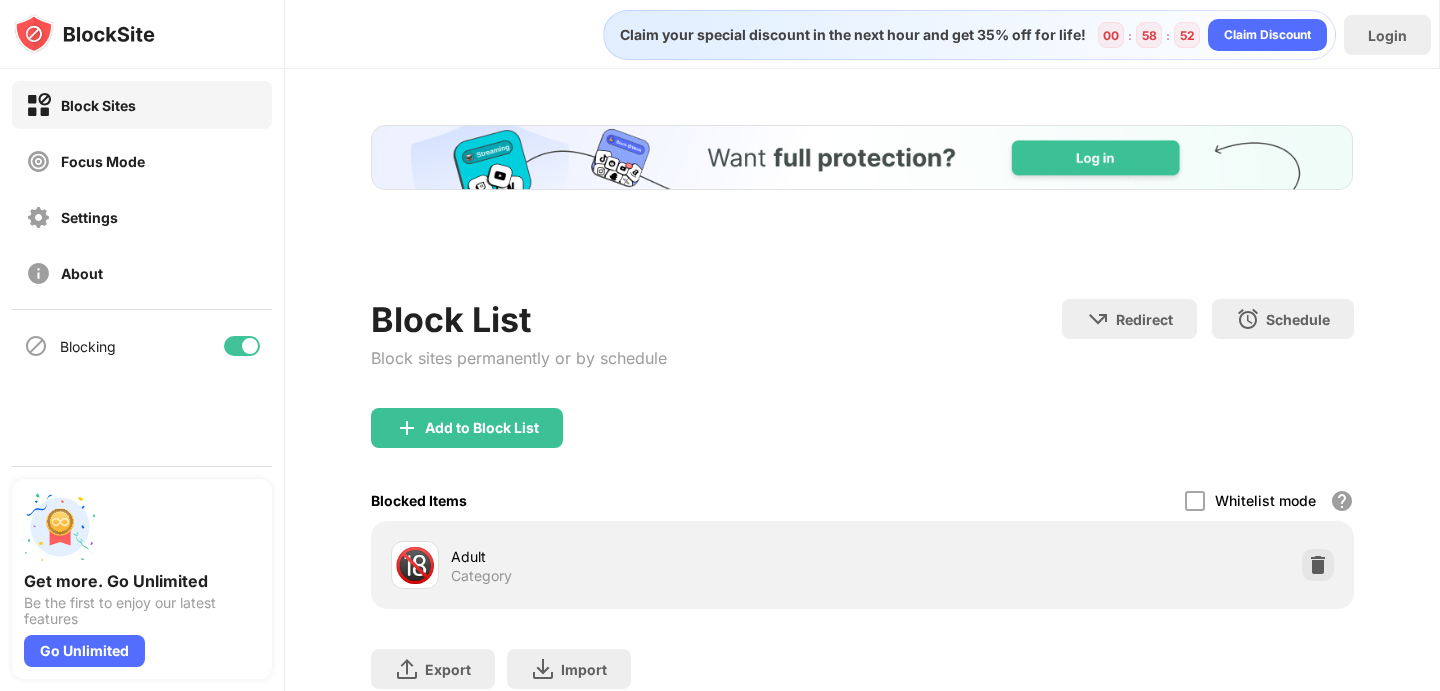 click at bounding box center [862, 157] 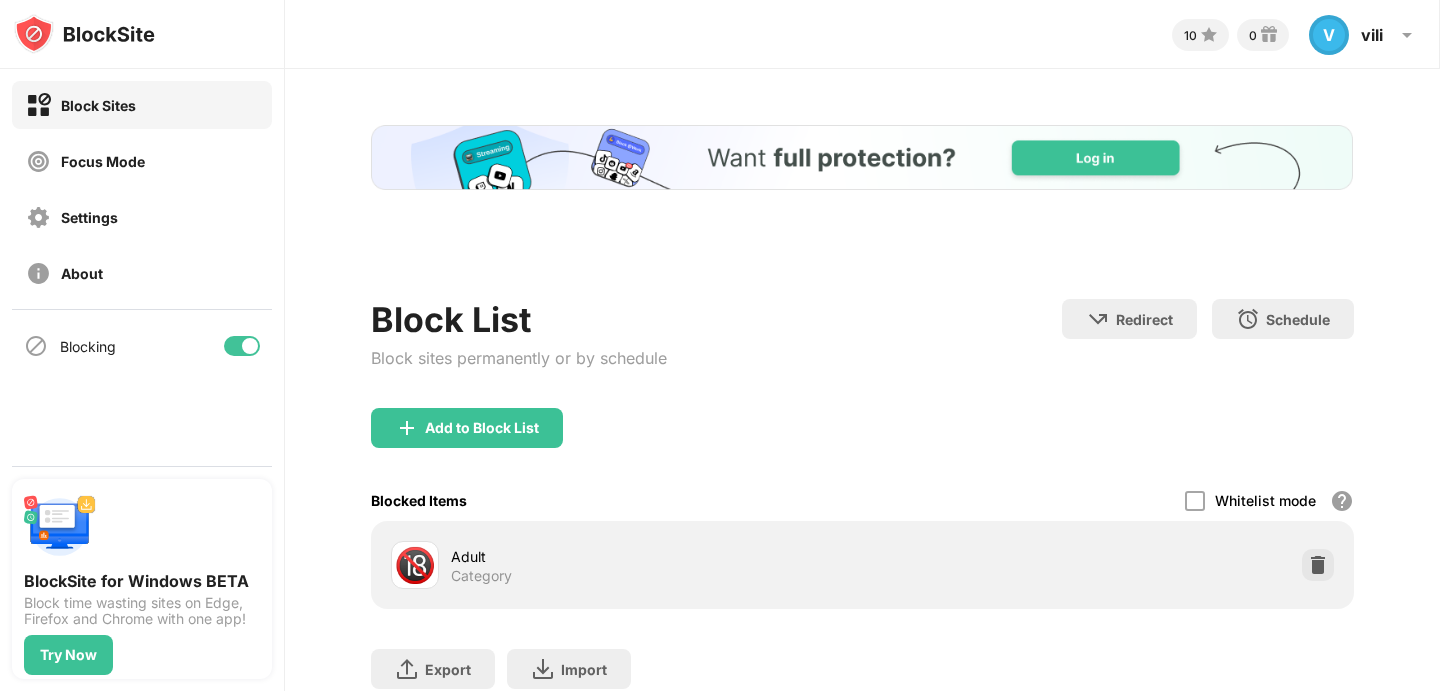 scroll, scrollTop: 0, scrollLeft: 0, axis: both 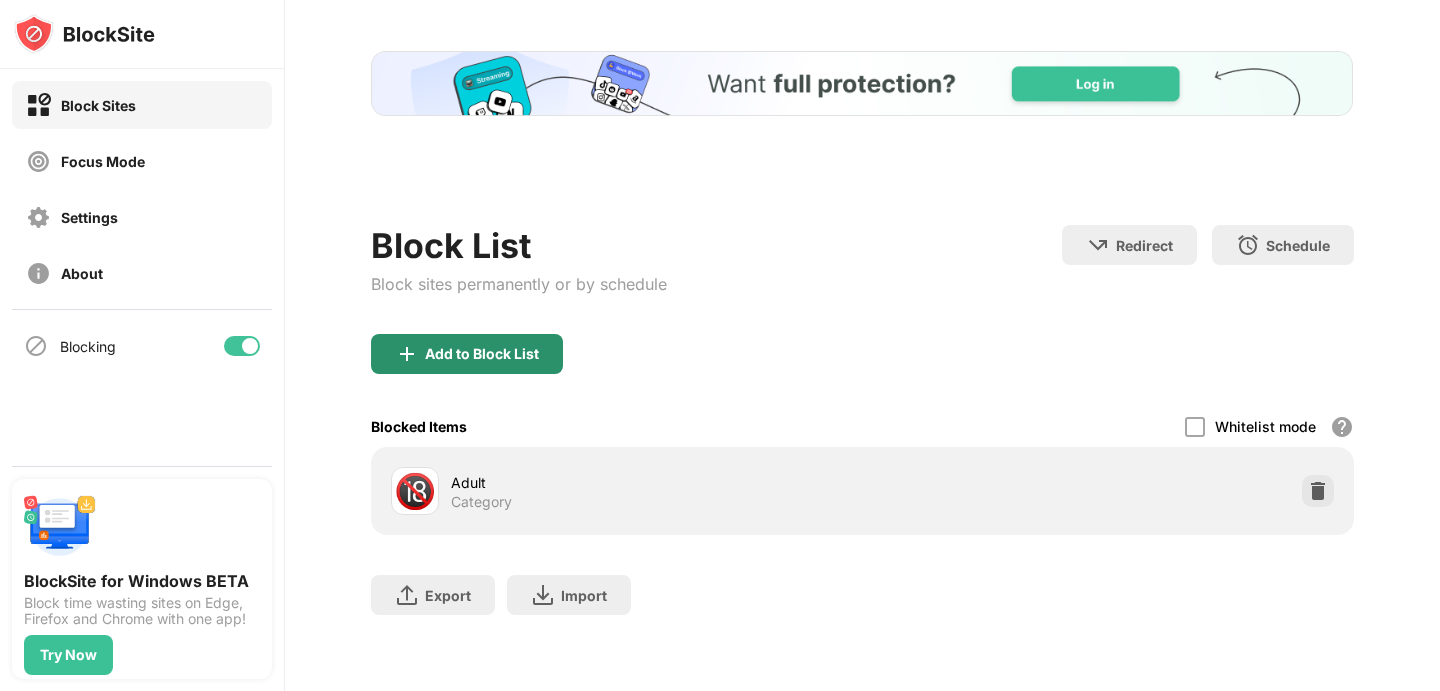 click on "Add to Block List" at bounding box center [482, 354] 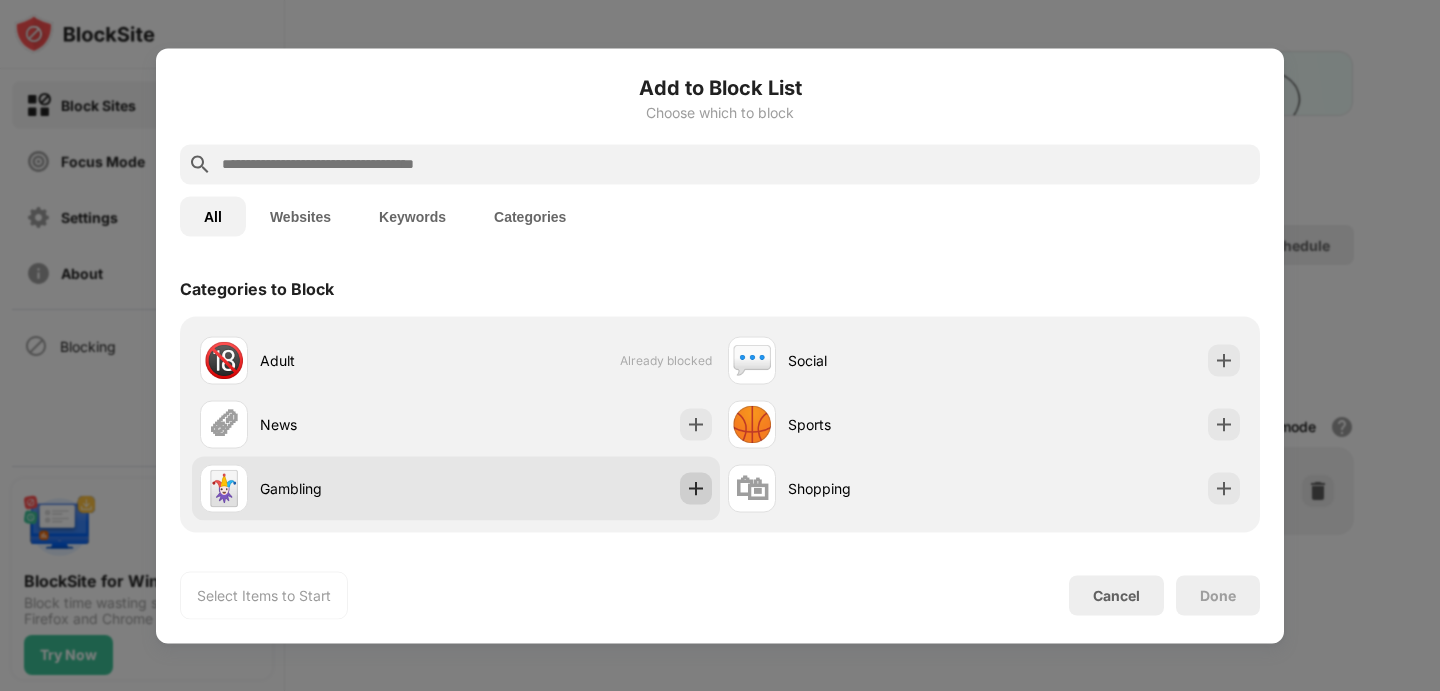 click at bounding box center [696, 488] 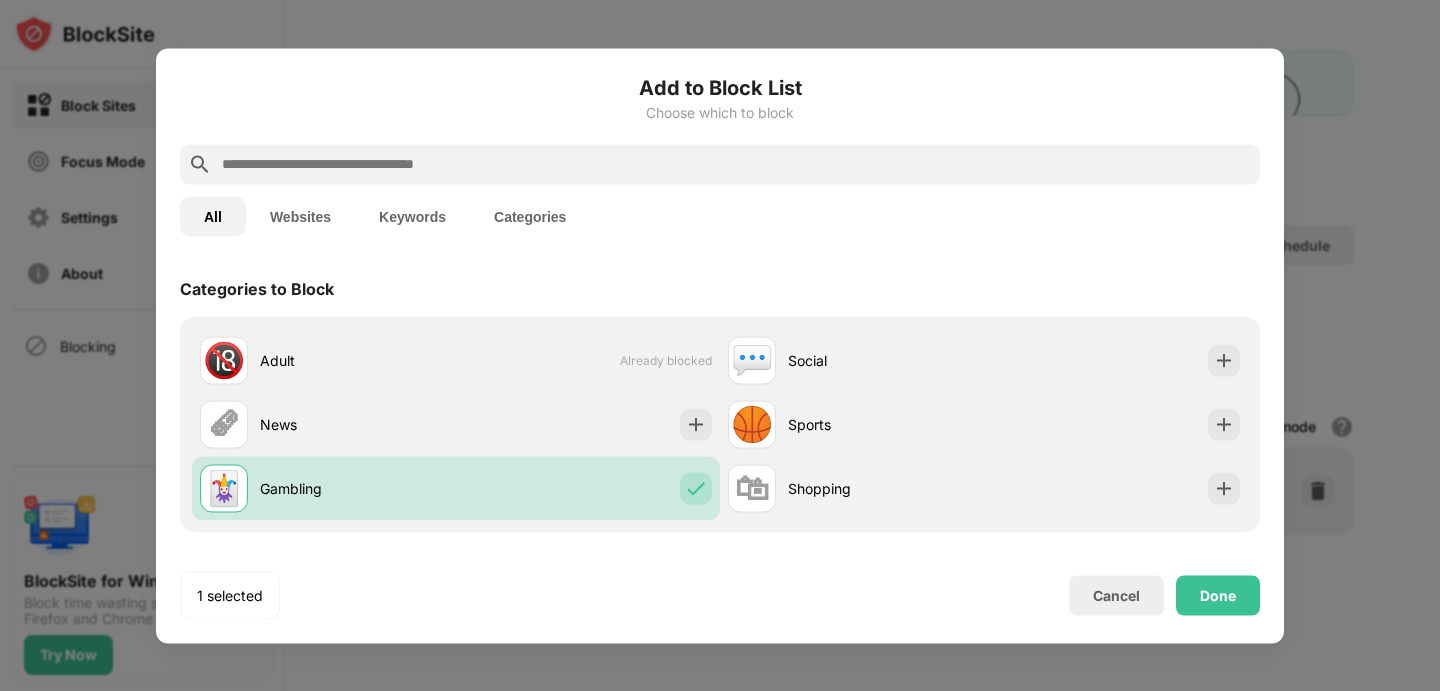 scroll, scrollTop: 0, scrollLeft: 0, axis: both 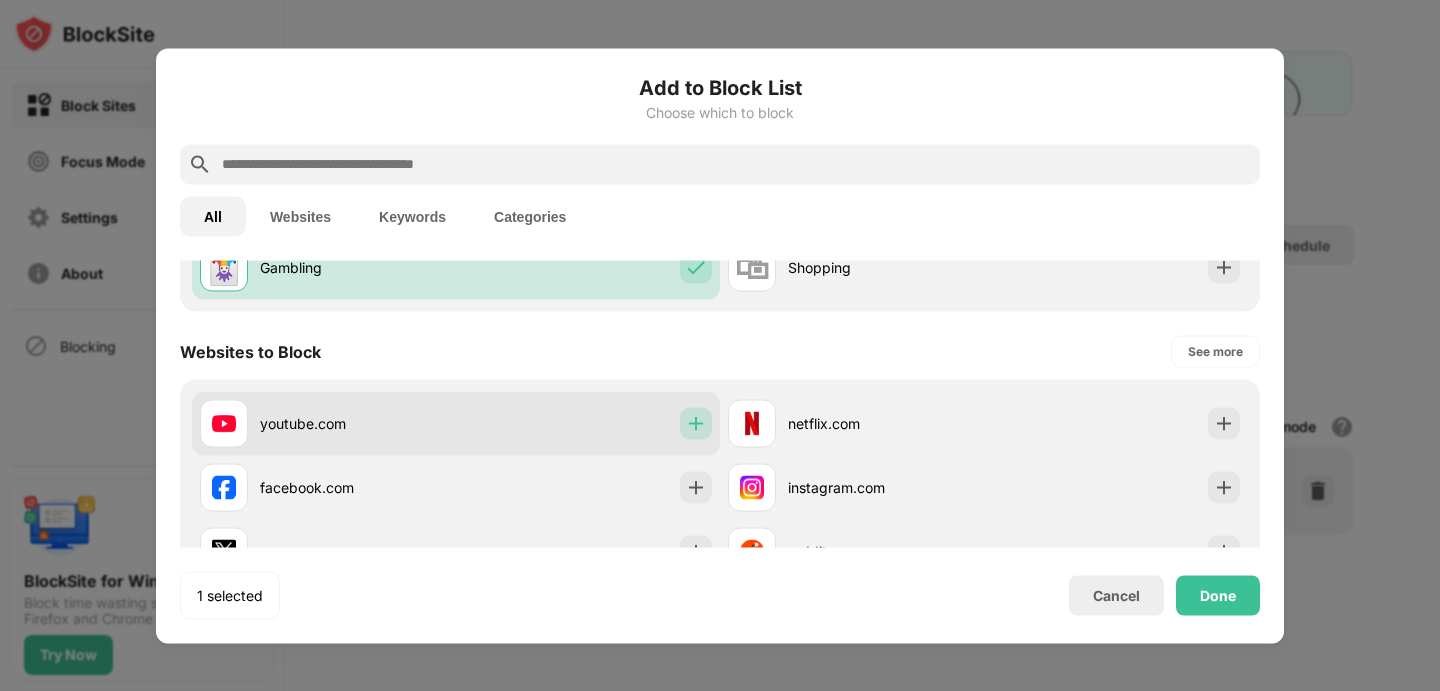 click at bounding box center [696, 423] 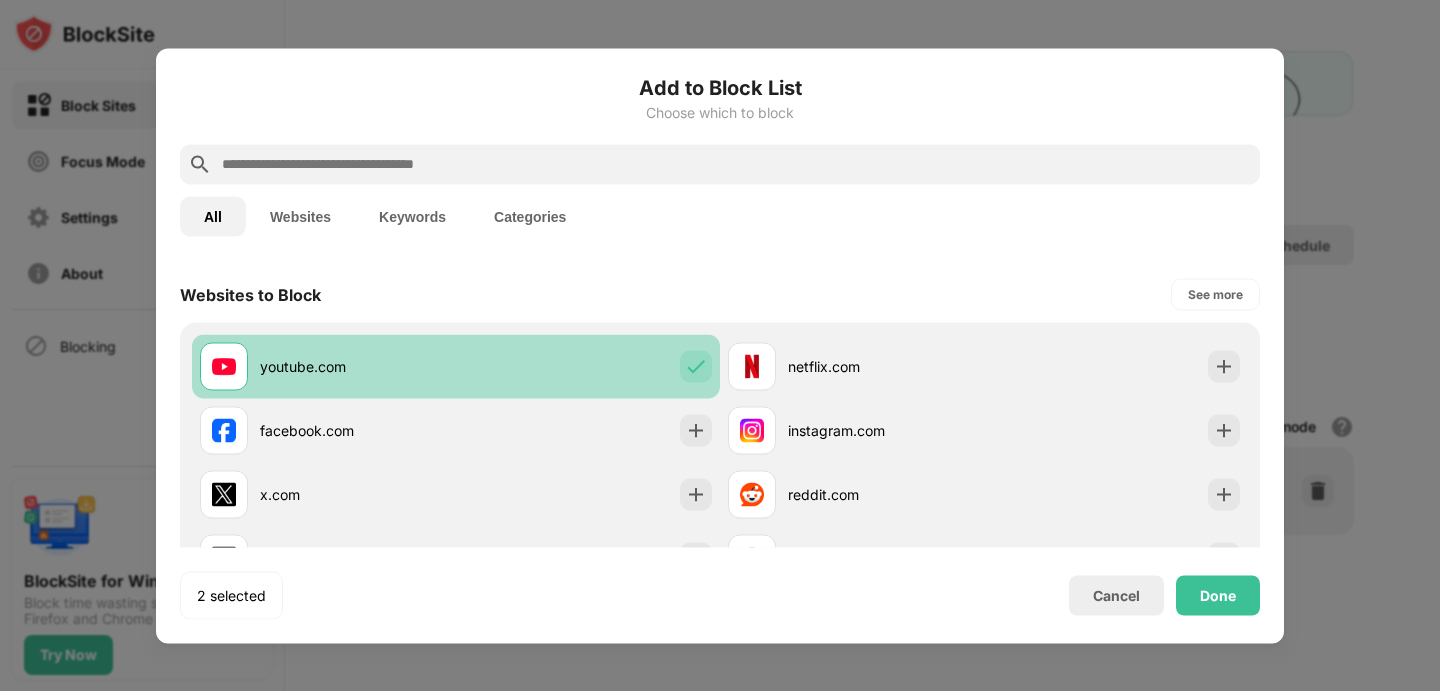 scroll, scrollTop: 281, scrollLeft: 0, axis: vertical 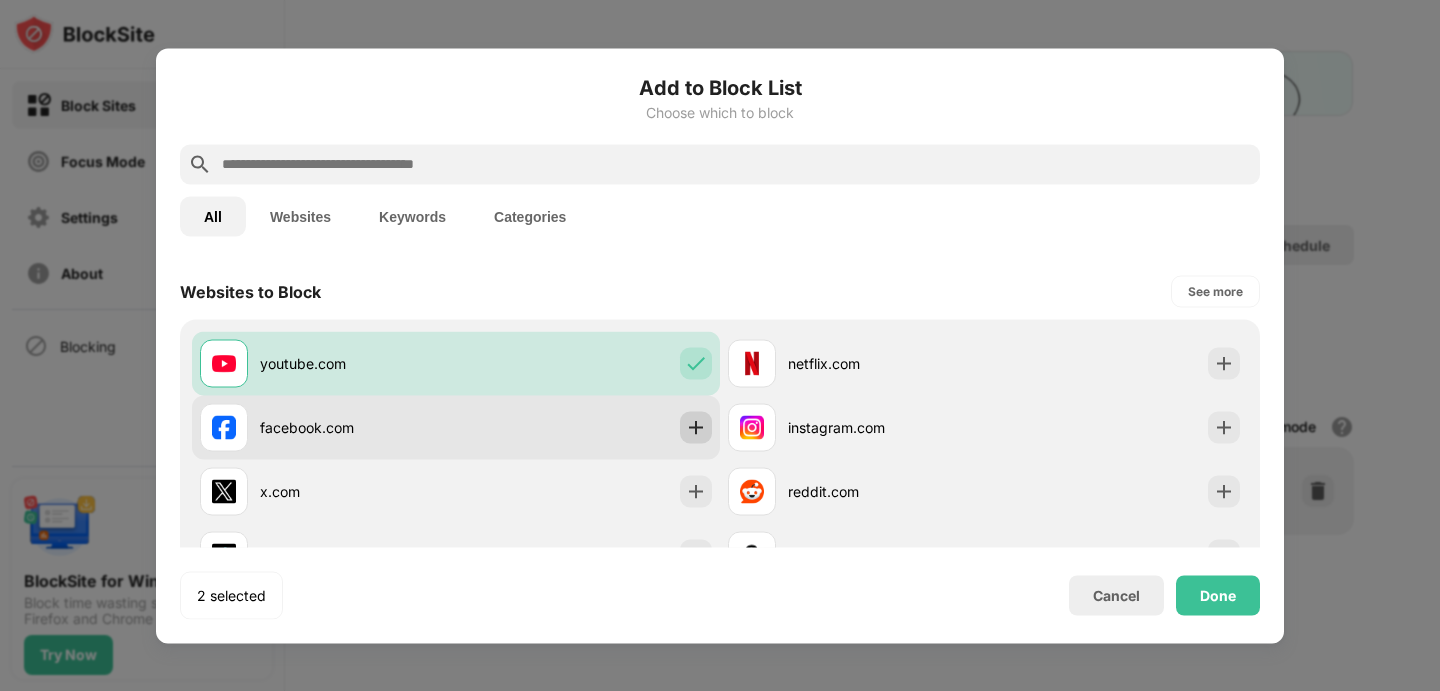 click at bounding box center (696, 427) 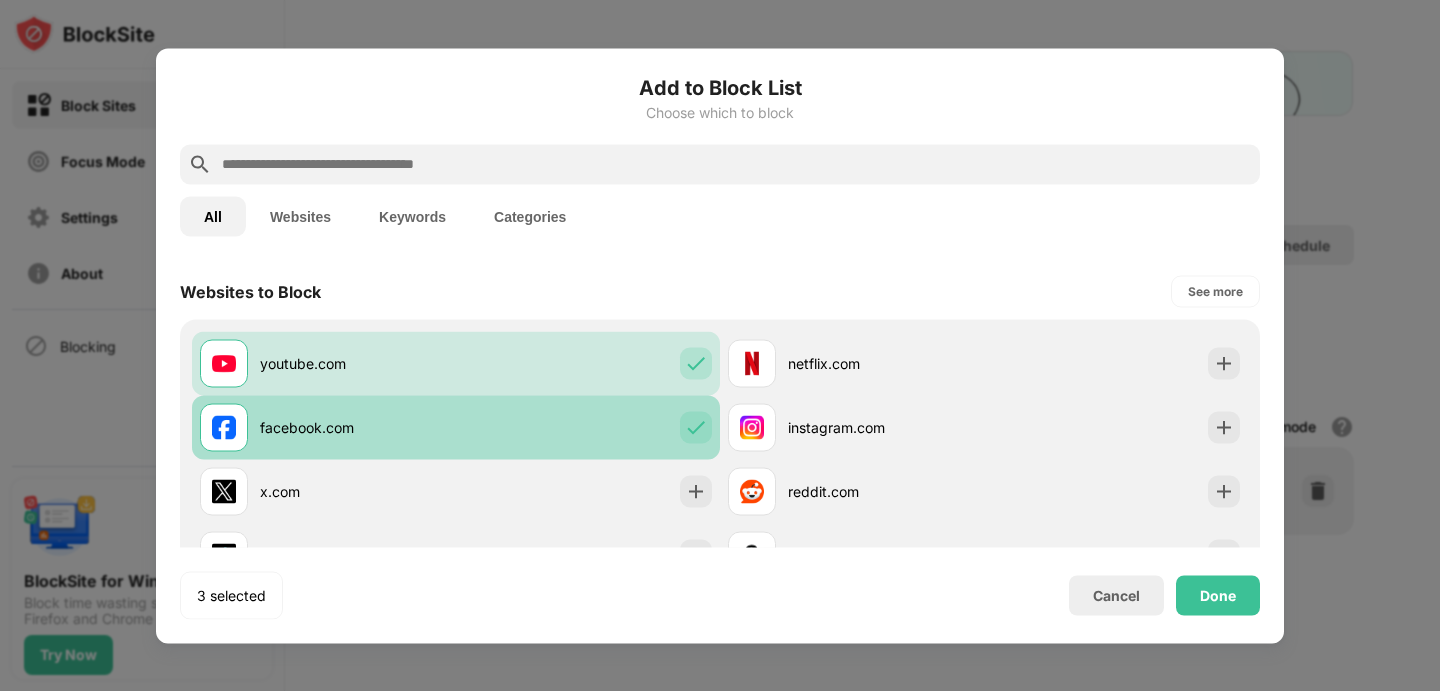 scroll, scrollTop: 318, scrollLeft: 0, axis: vertical 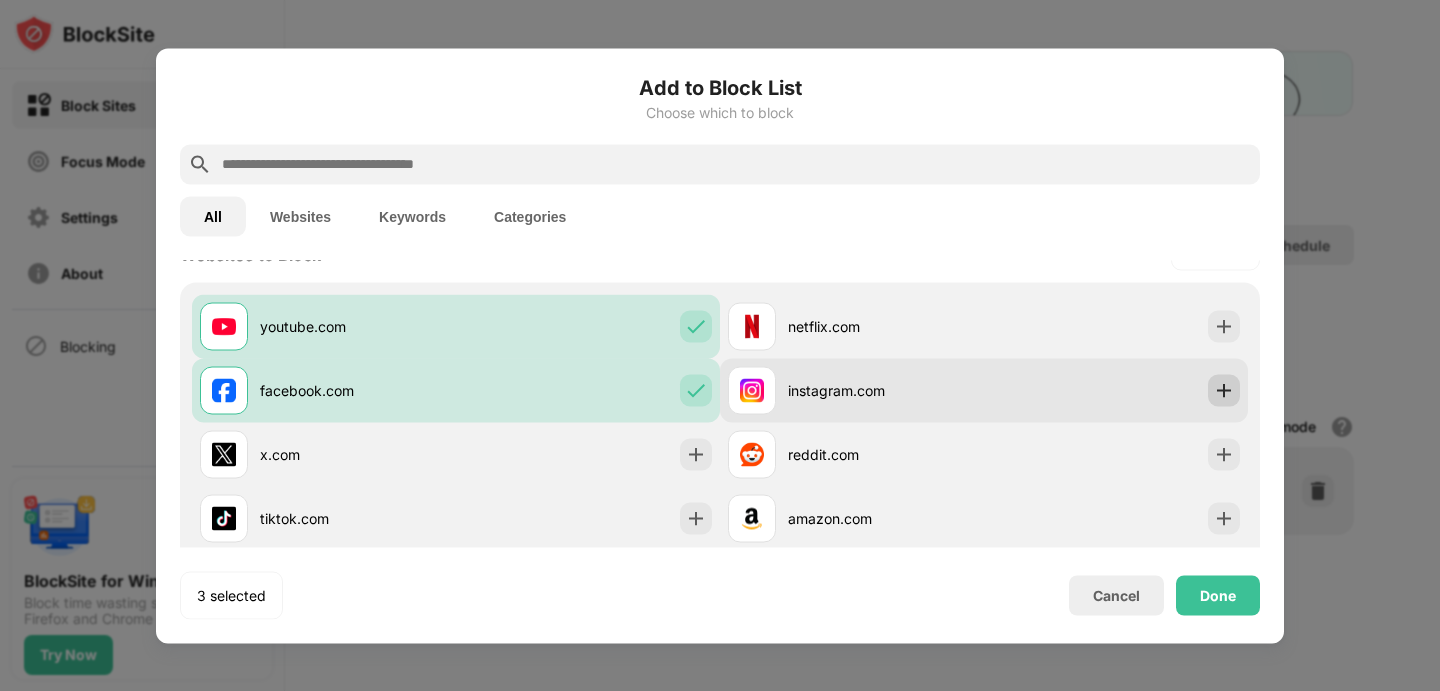 click at bounding box center (1224, 390) 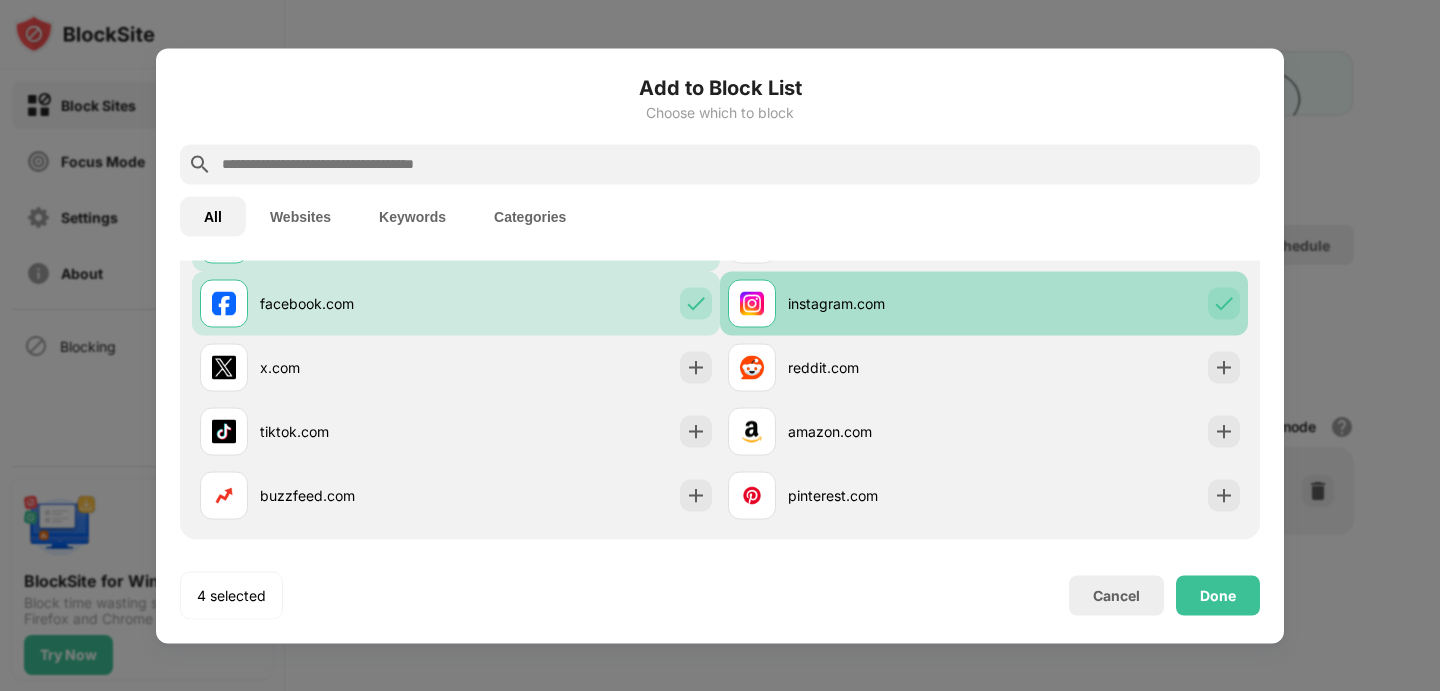 scroll, scrollTop: 411, scrollLeft: 0, axis: vertical 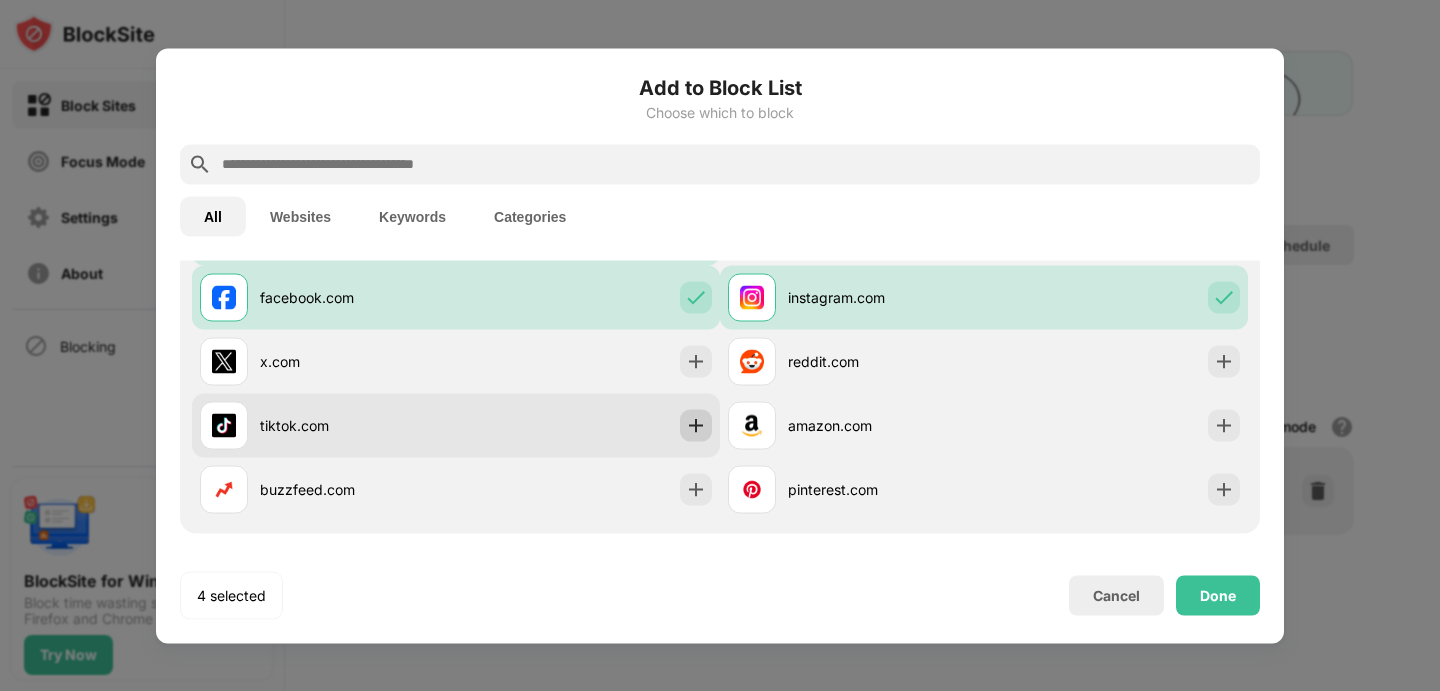 click at bounding box center (696, 425) 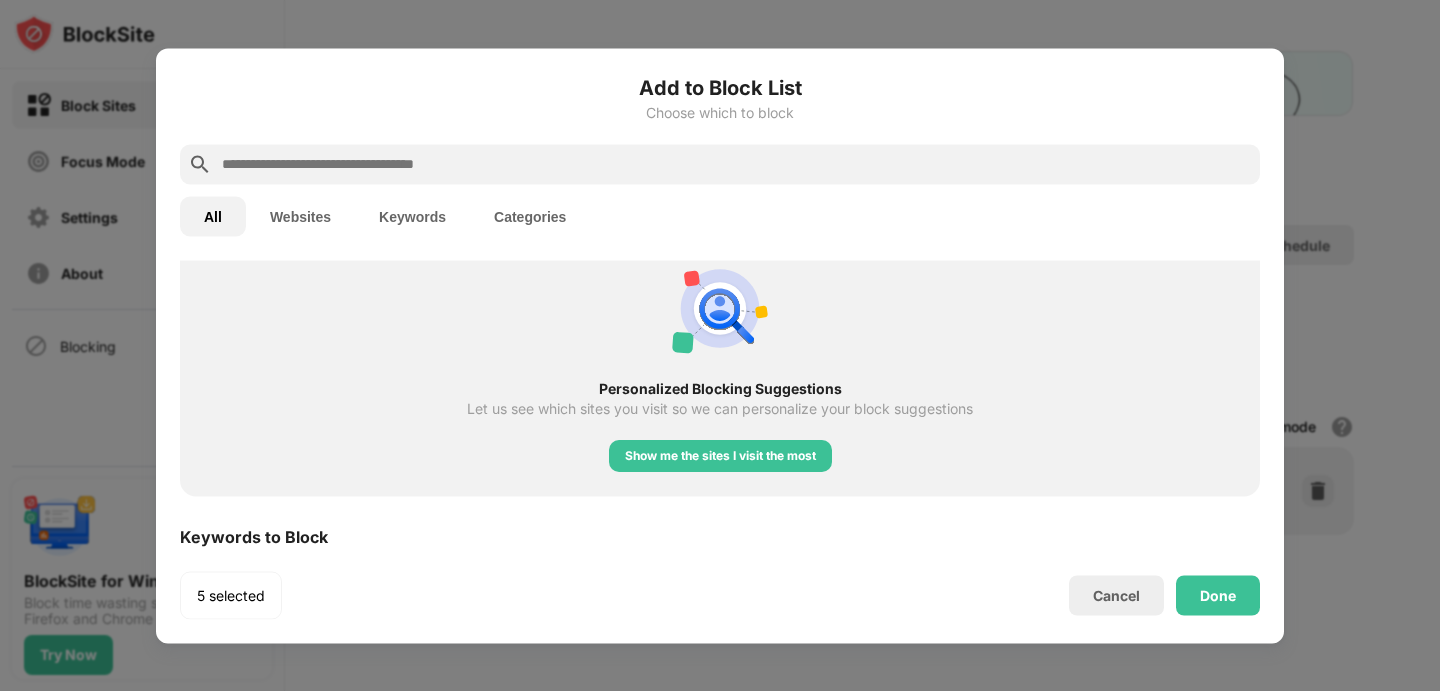 scroll, scrollTop: 781, scrollLeft: 0, axis: vertical 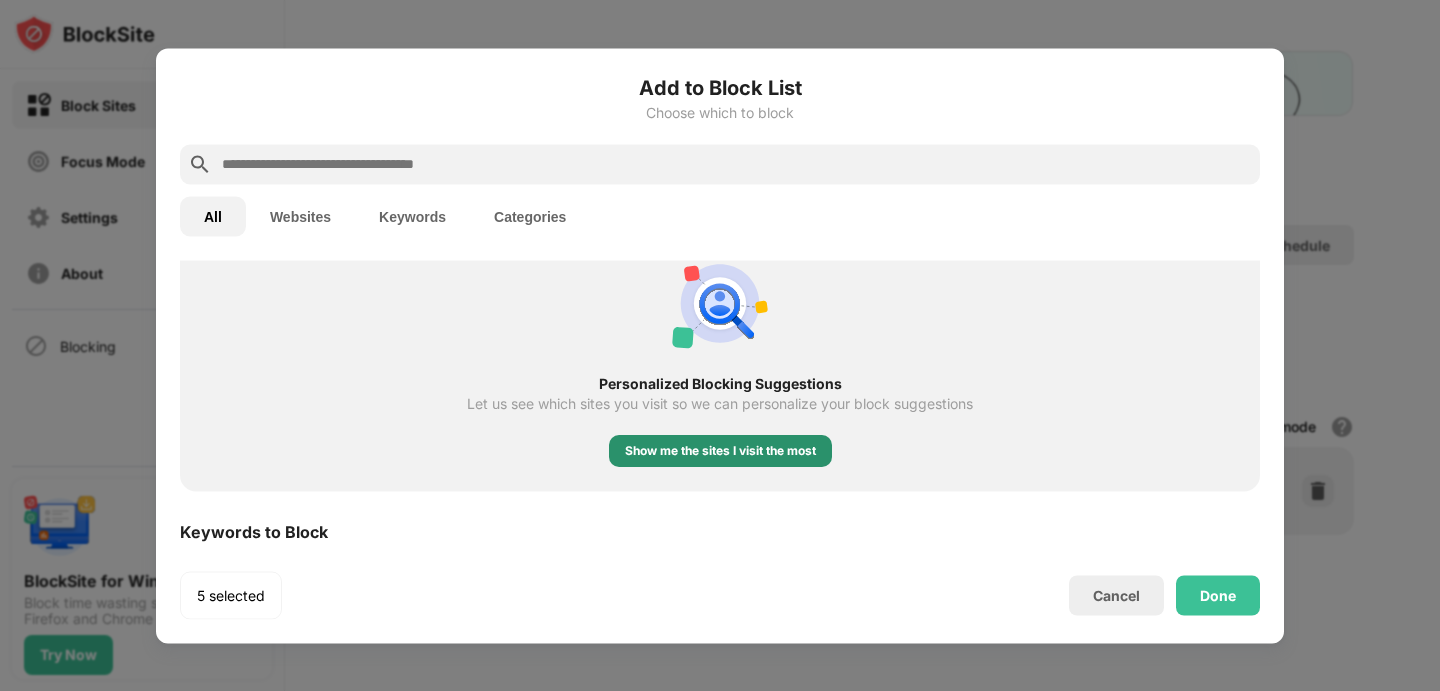 click on "Show me the sites I visit the most" at bounding box center [720, 451] 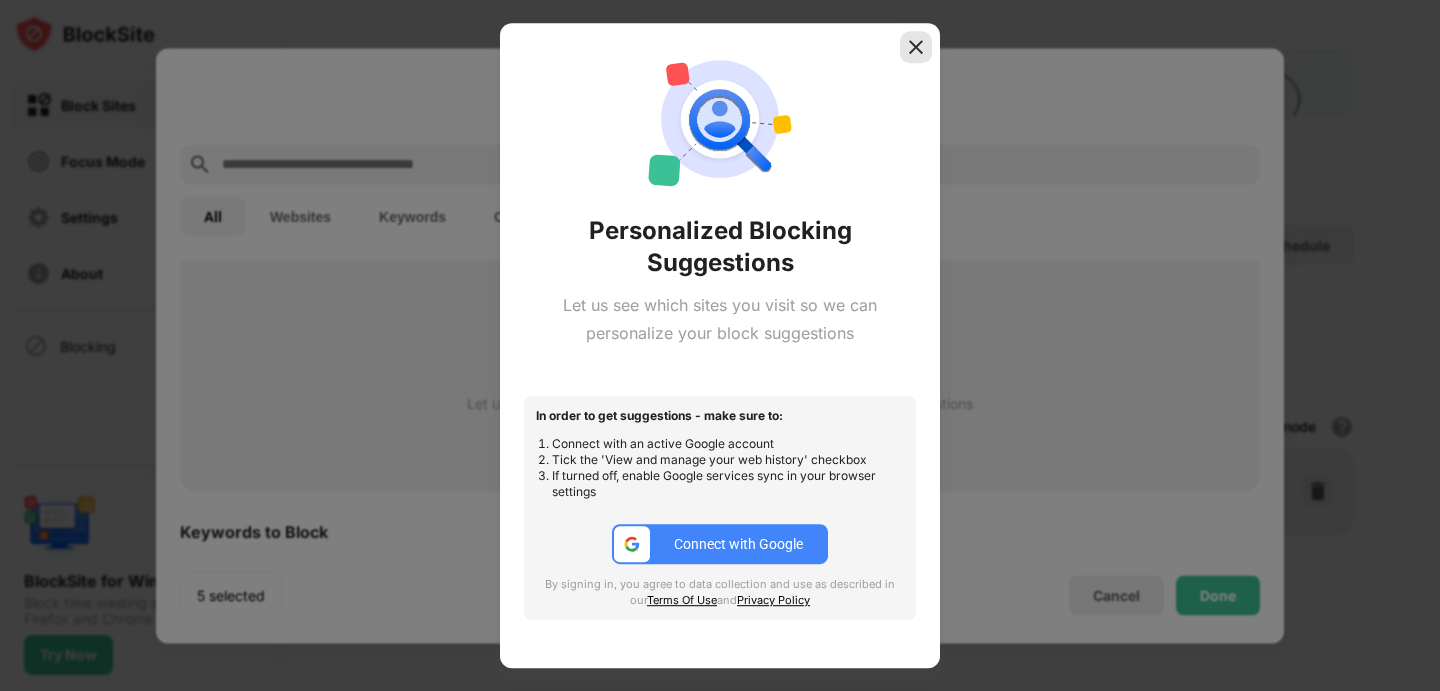 click at bounding box center (916, 47) 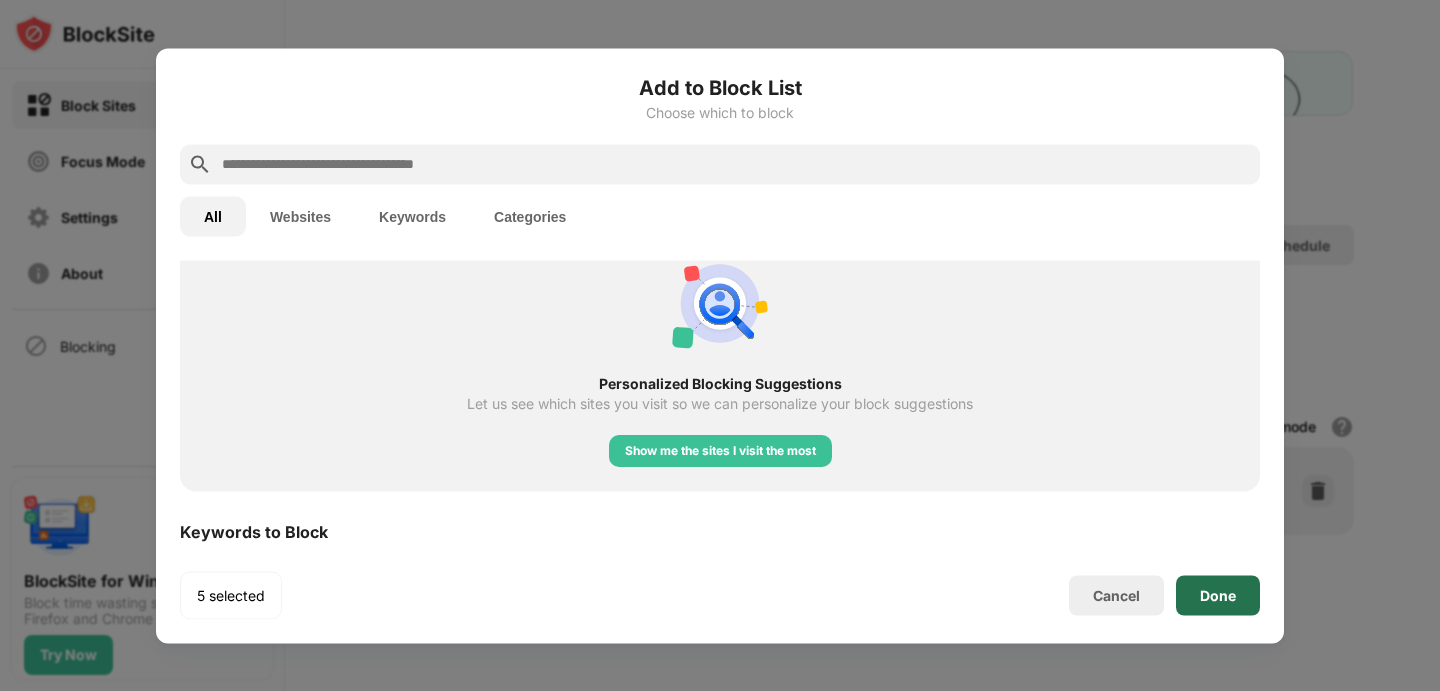 click on "Done" at bounding box center (1218, 595) 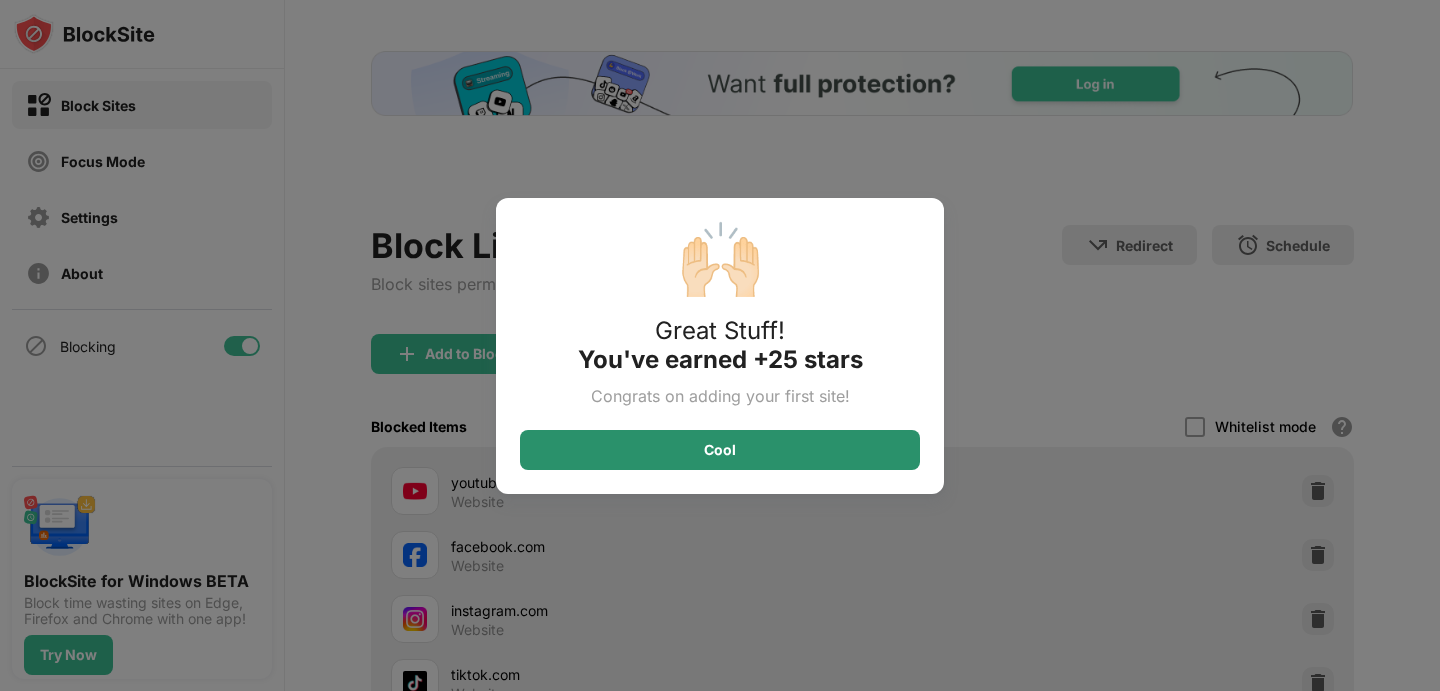 click on "Cool" at bounding box center [720, 450] 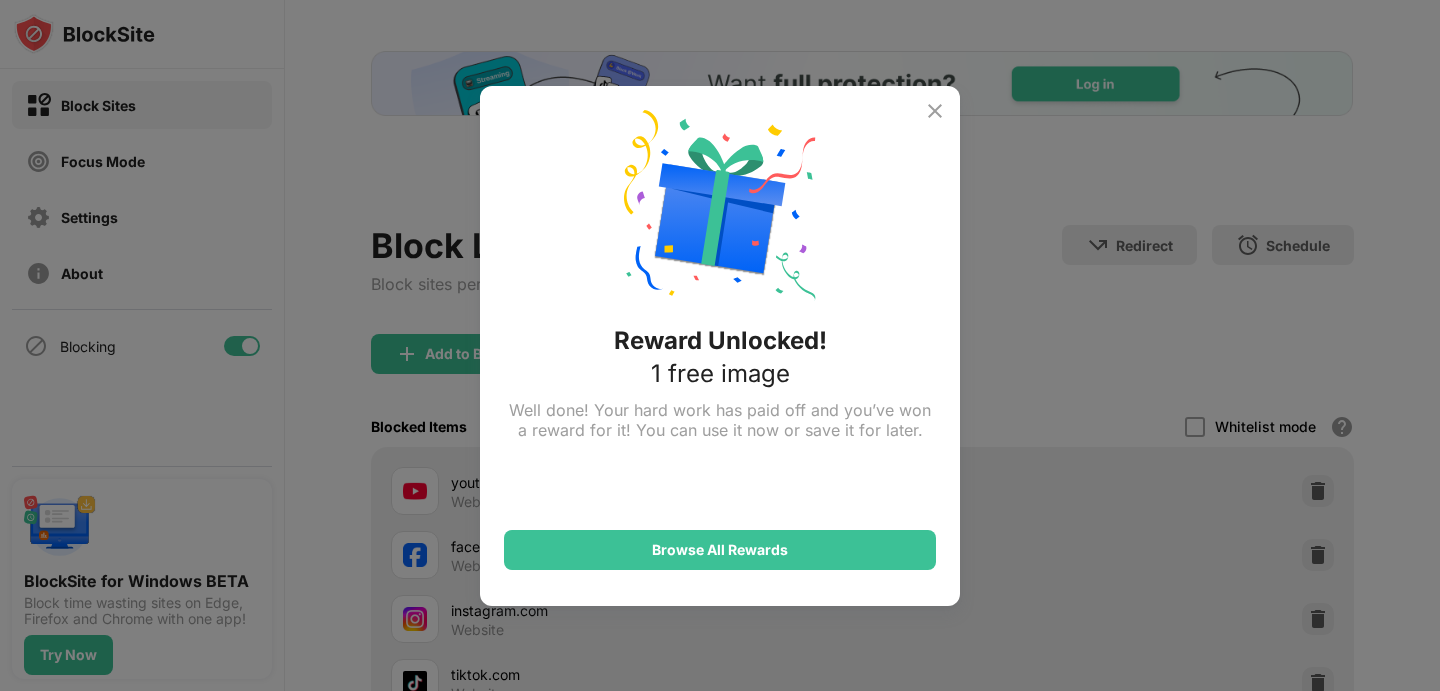 click at bounding box center [935, 111] 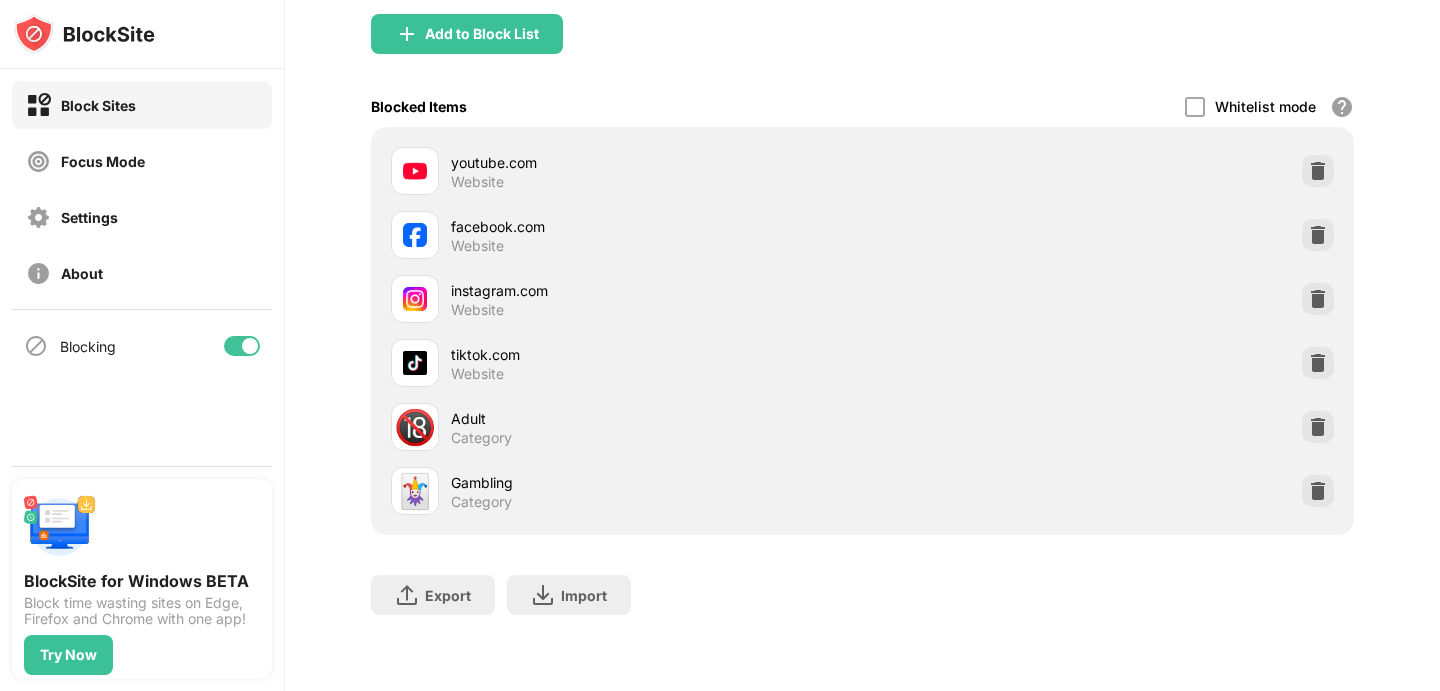 scroll, scrollTop: 394, scrollLeft: 0, axis: vertical 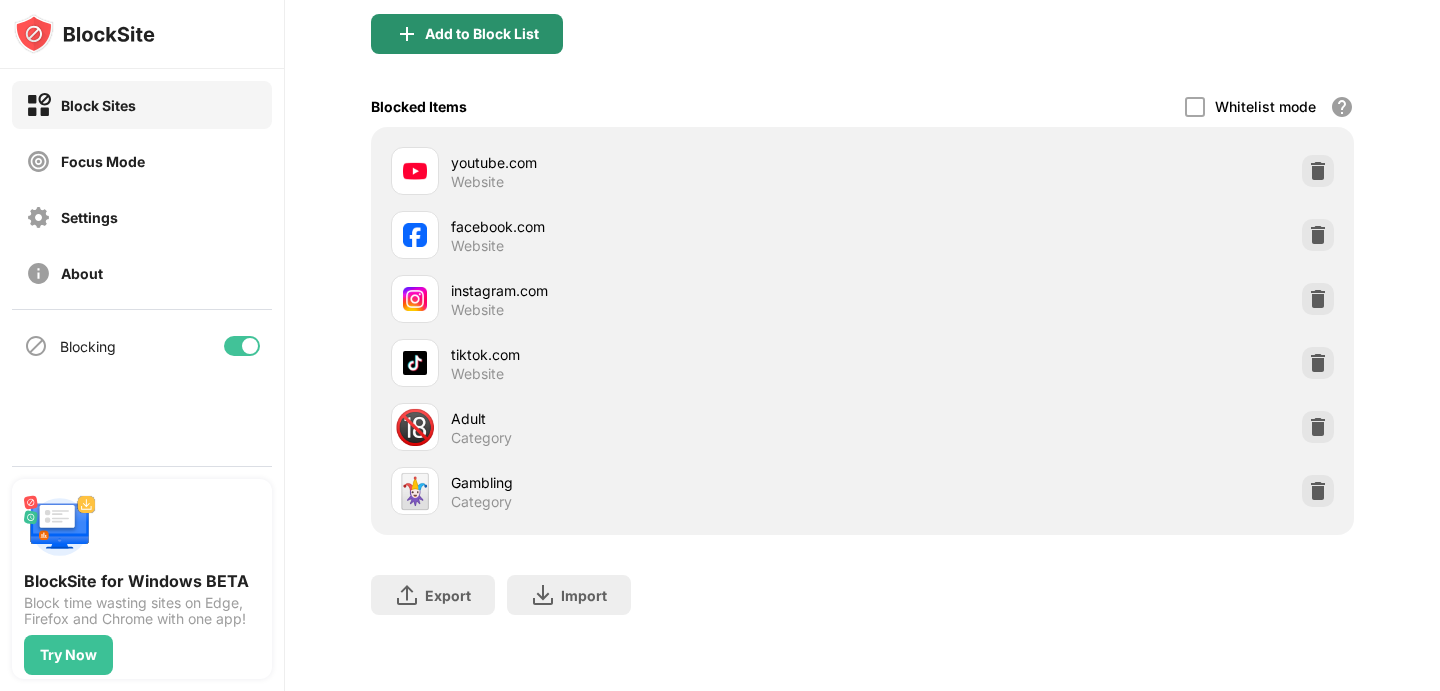 click on "Add to Block List" at bounding box center (482, 34) 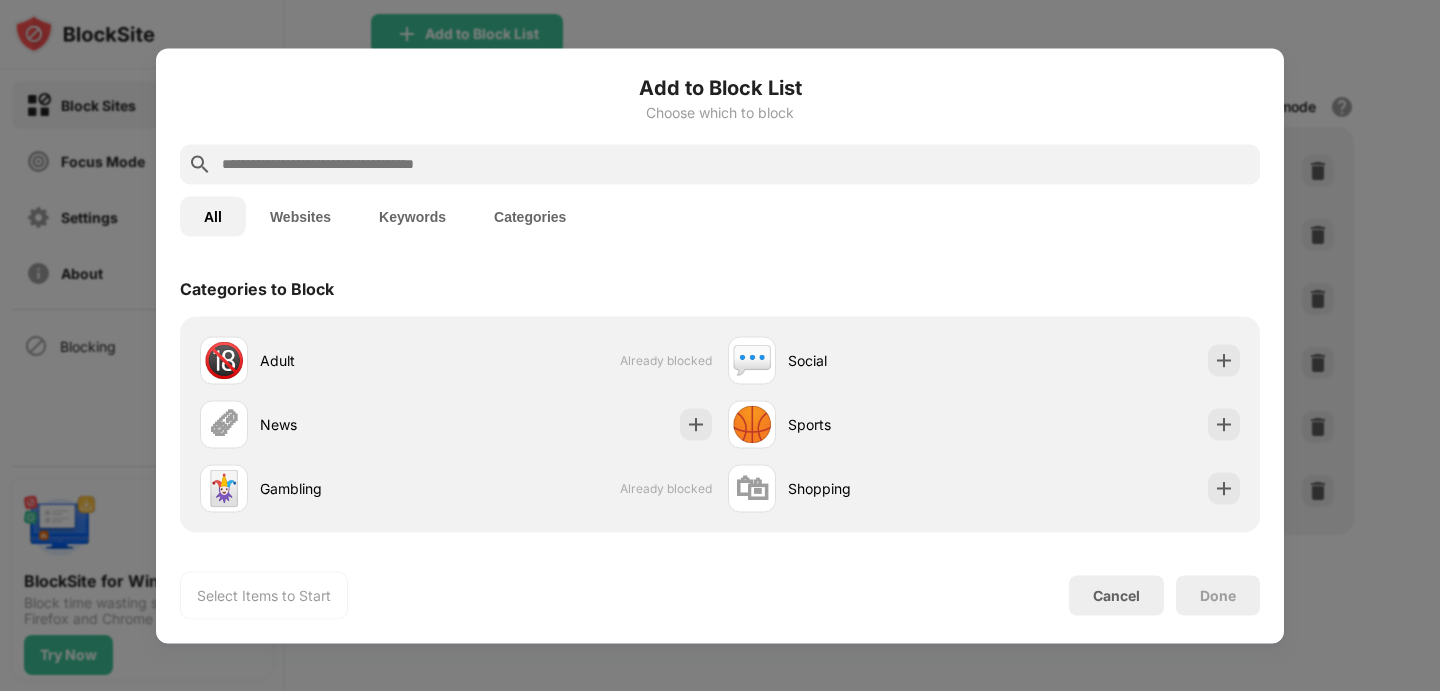 click at bounding box center (736, 164) 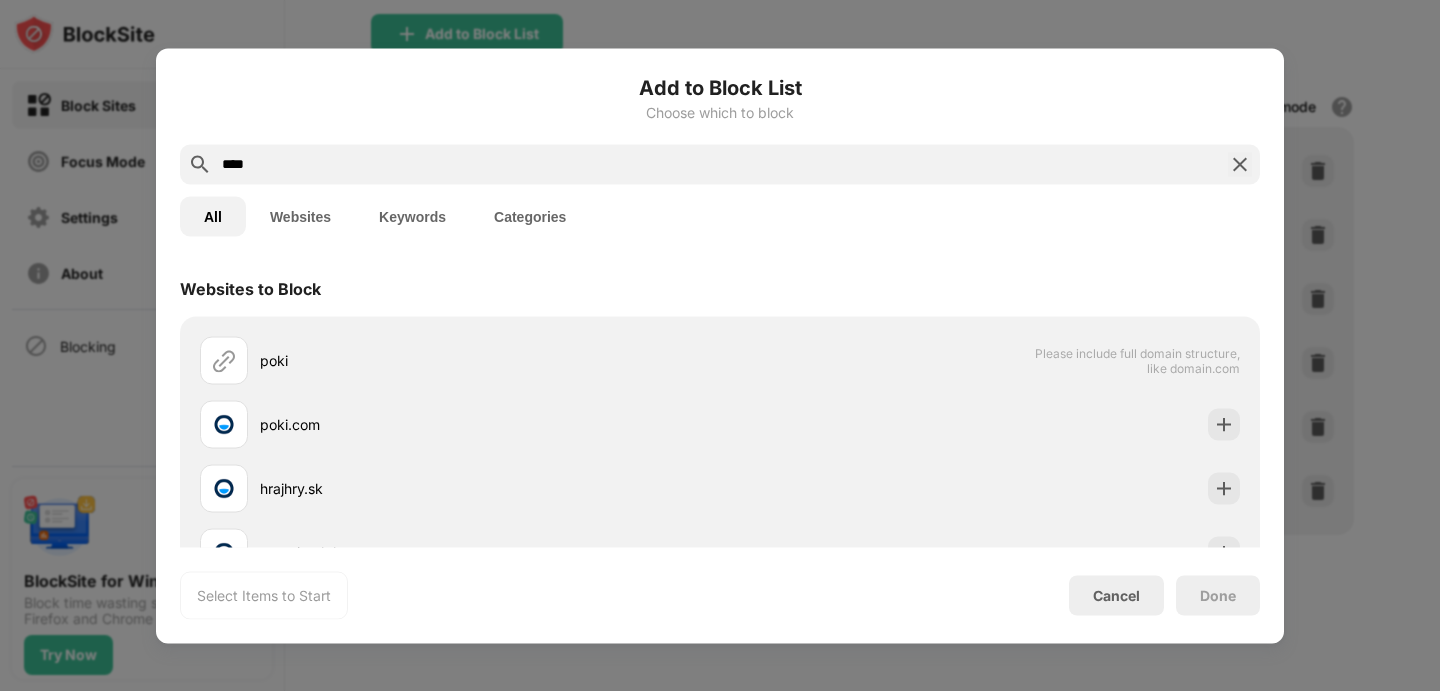 click on "Websites" at bounding box center (300, 216) 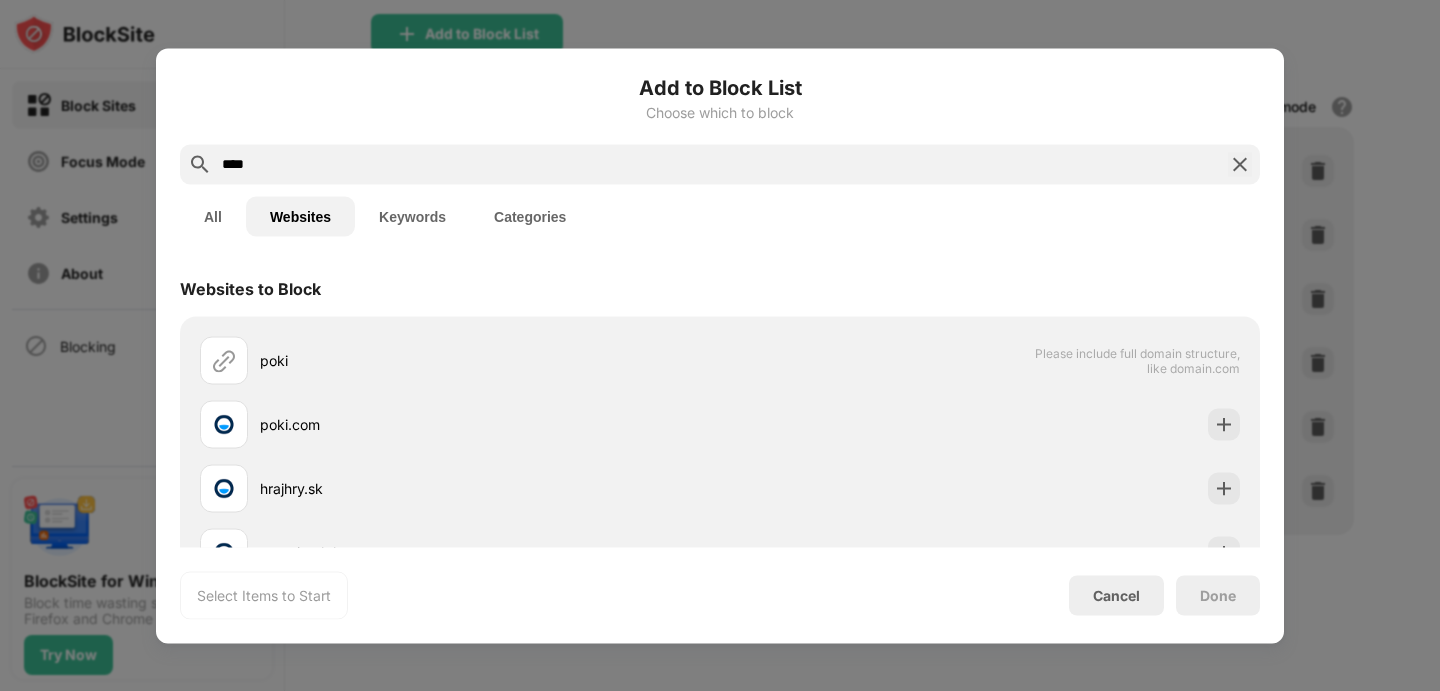 click on "****" at bounding box center (720, 164) 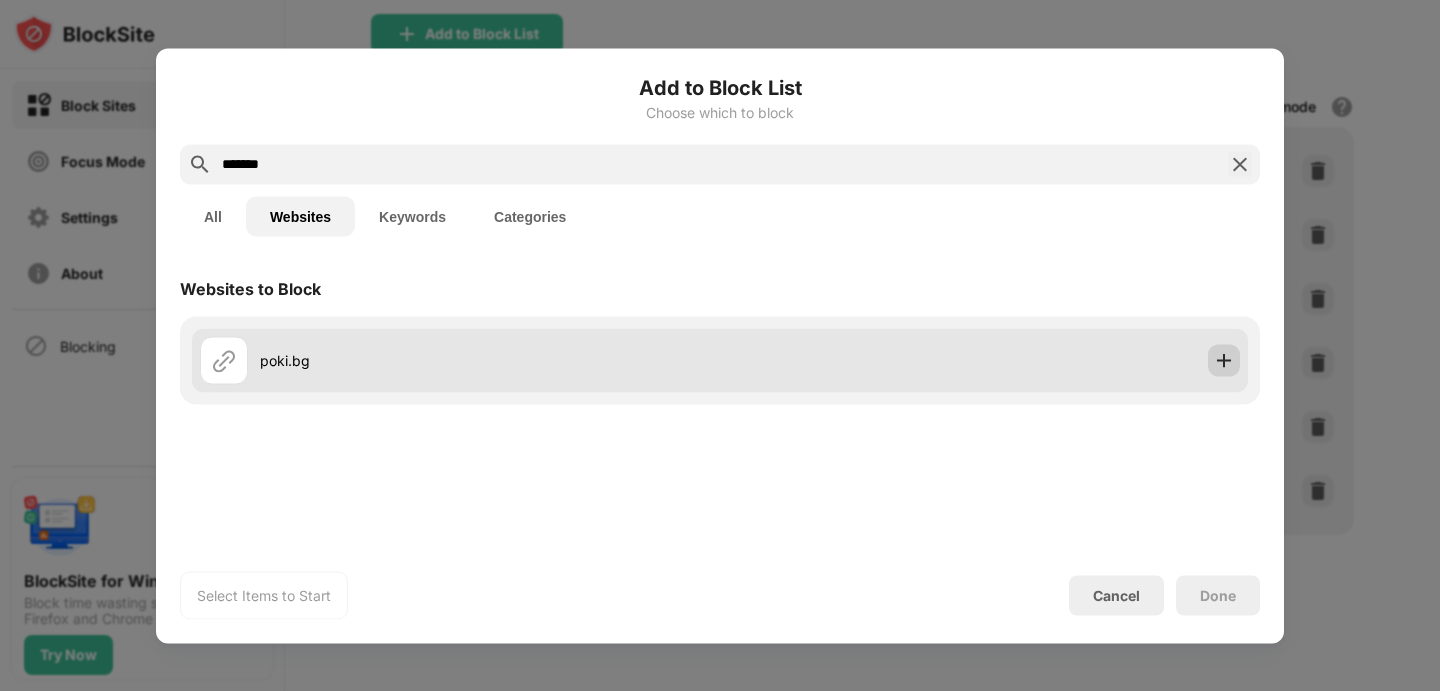 type on "*******" 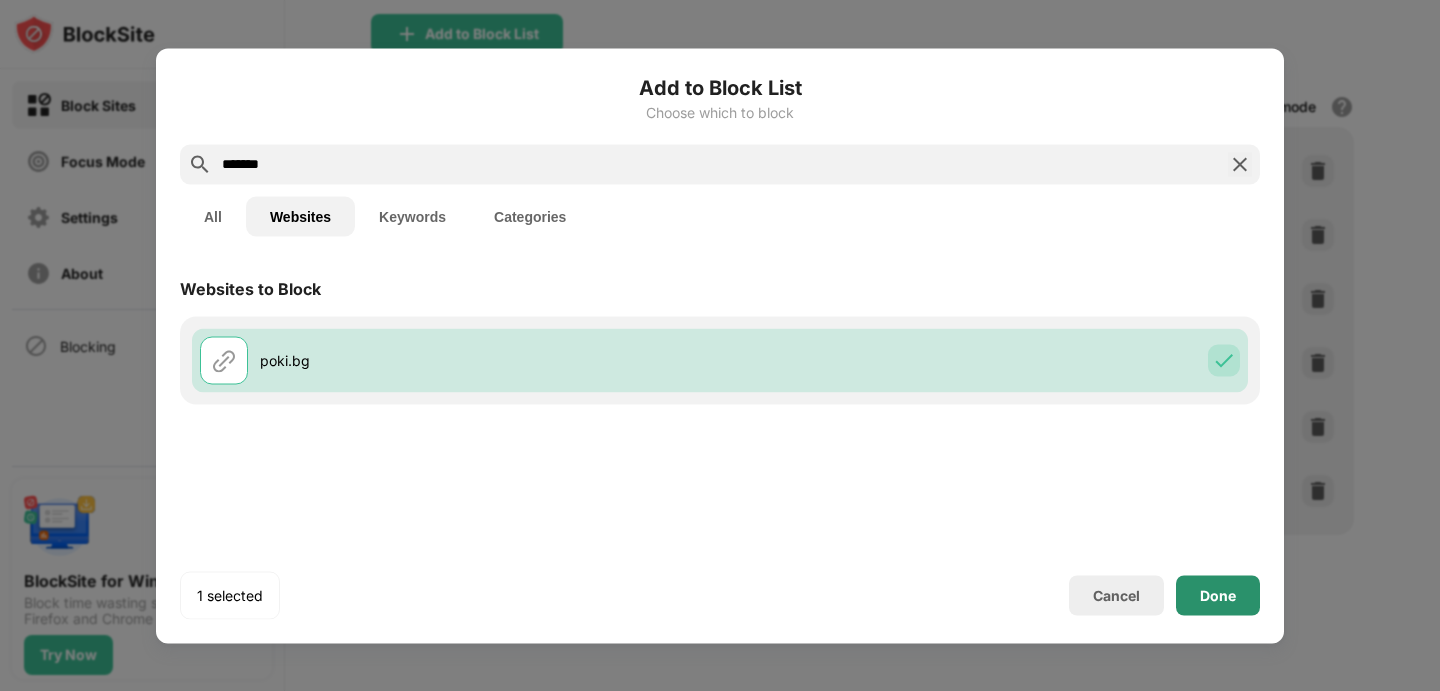 click on "Done" at bounding box center (1218, 595) 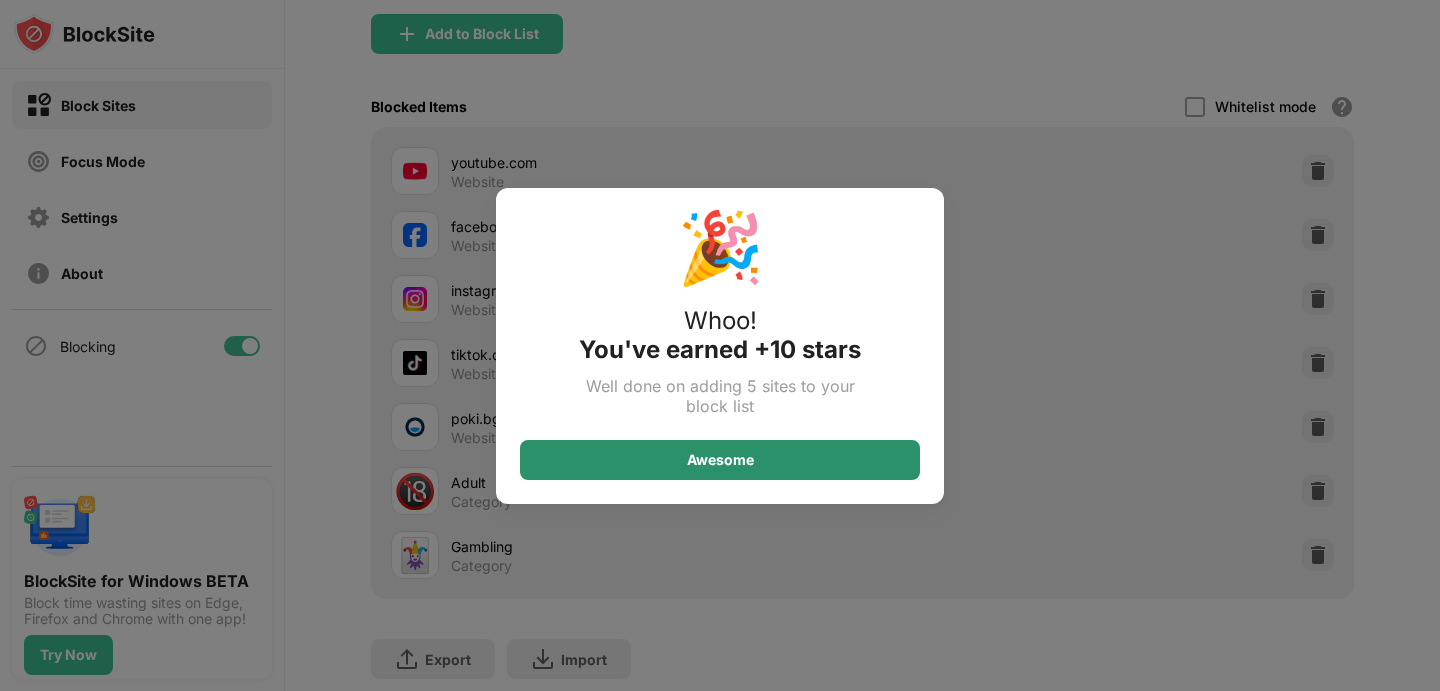 click on "Awesome" at bounding box center (720, 460) 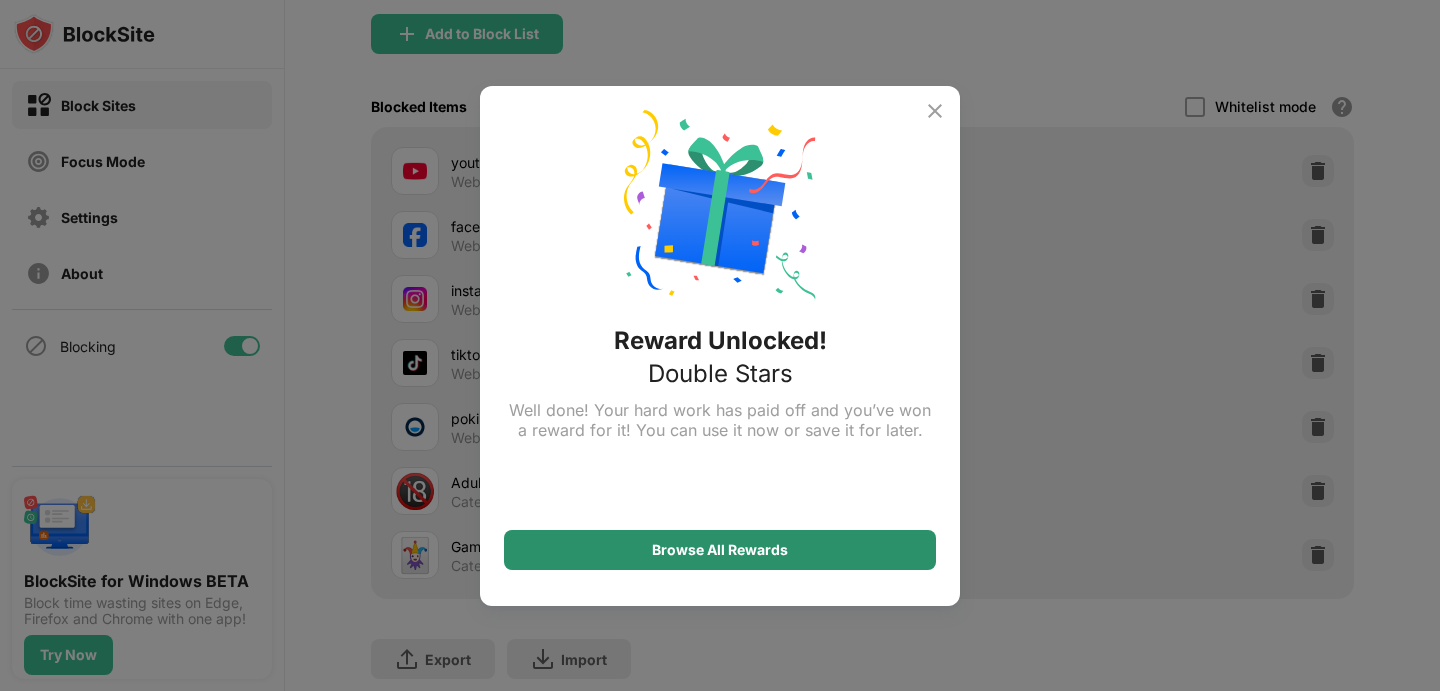 click on "Browse All Rewards" at bounding box center [720, 550] 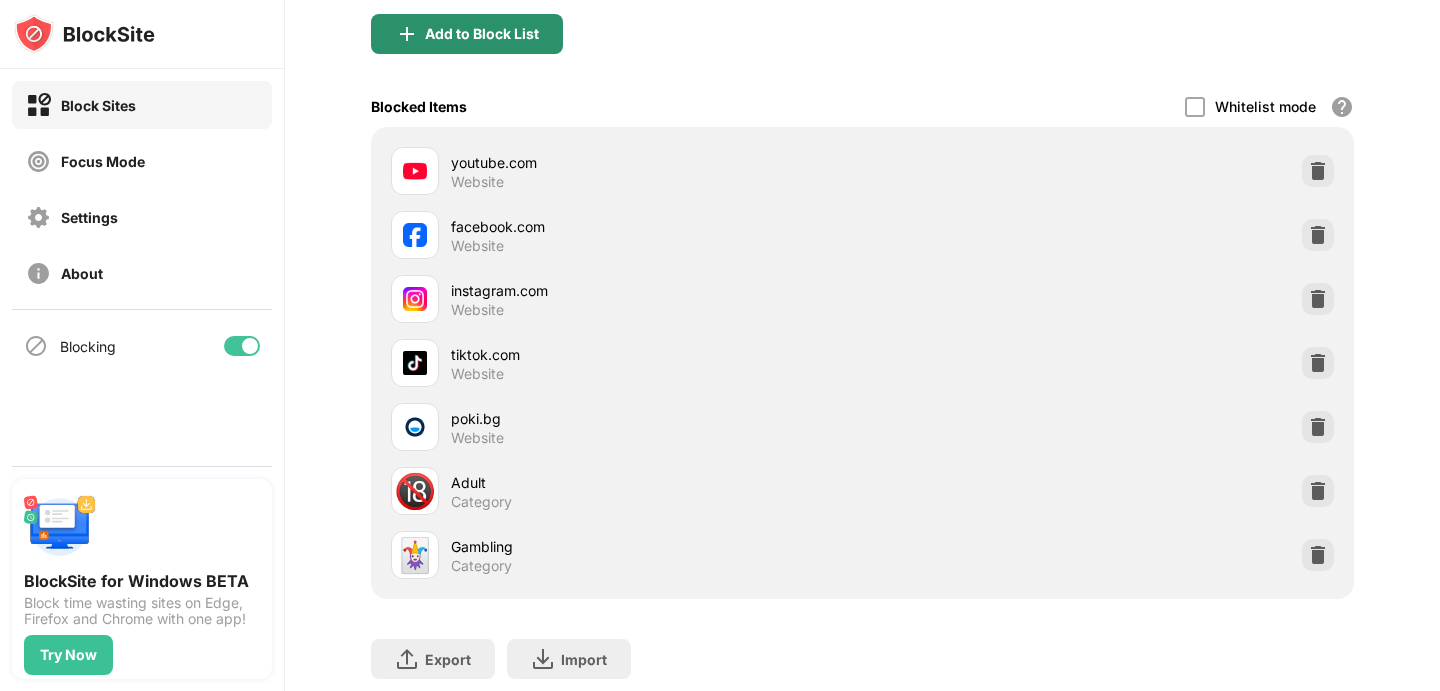 click on "Add to Block List" at bounding box center (482, 34) 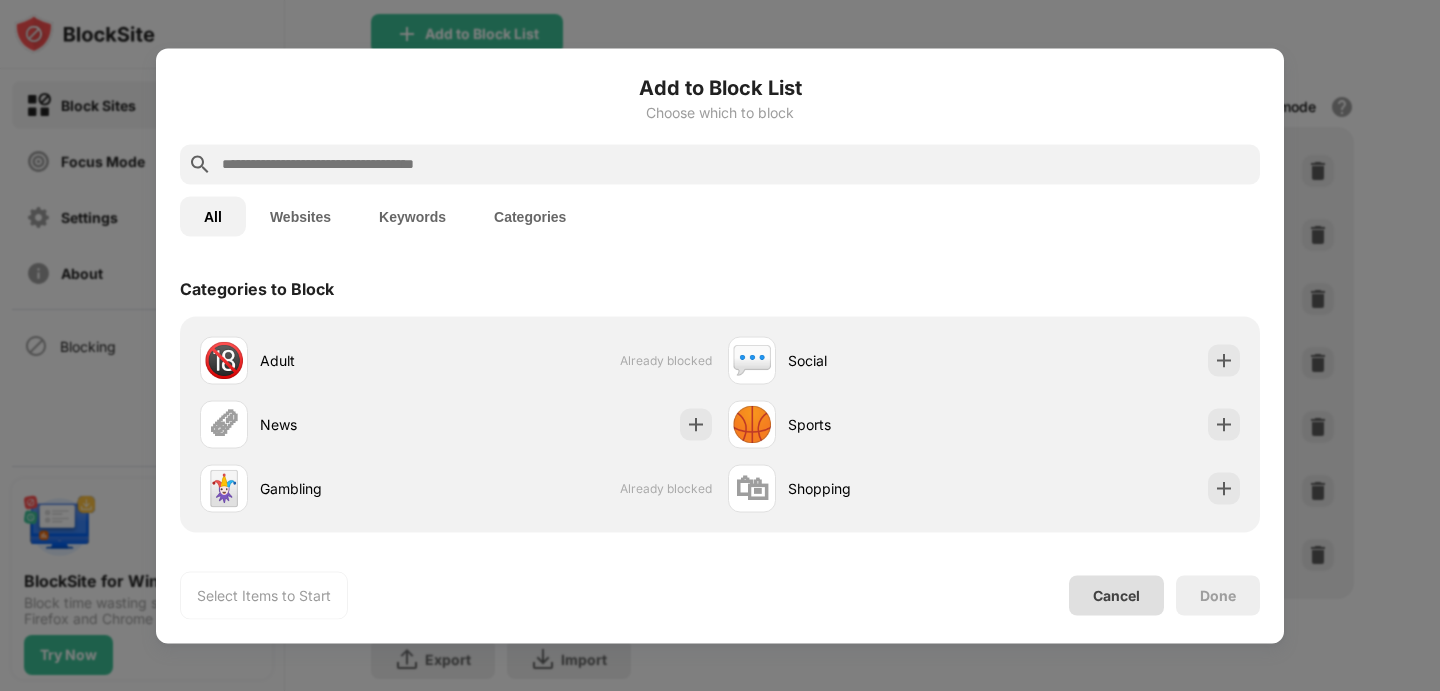 click on "Cancel" at bounding box center (1116, 595) 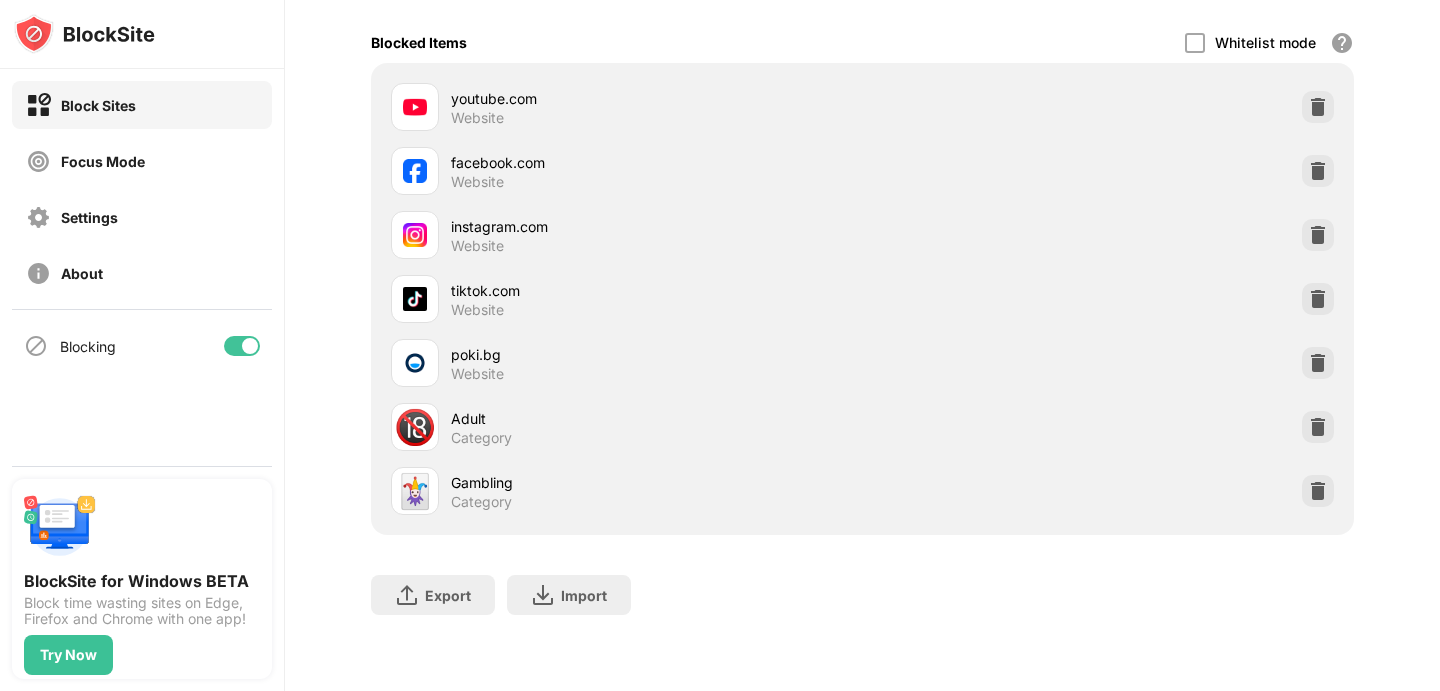 scroll, scrollTop: 458, scrollLeft: 0, axis: vertical 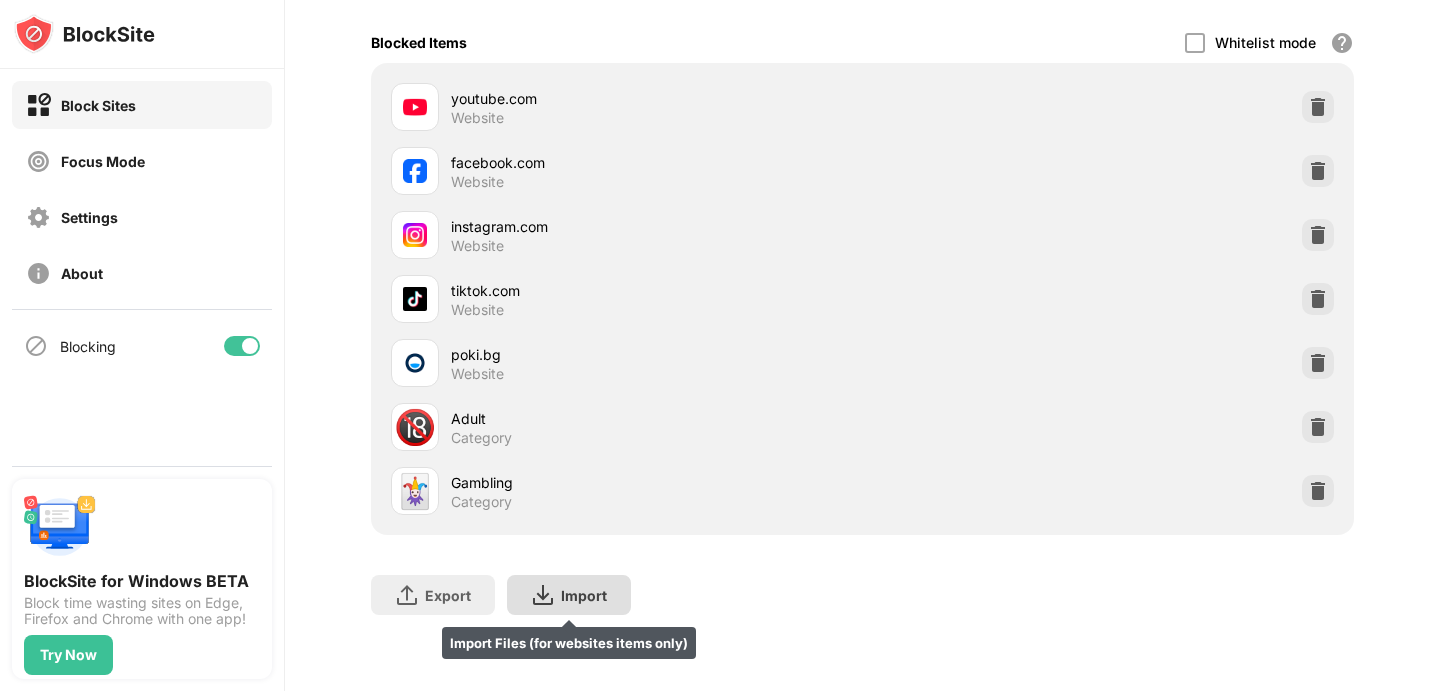 click on "Import" at bounding box center (584, 595) 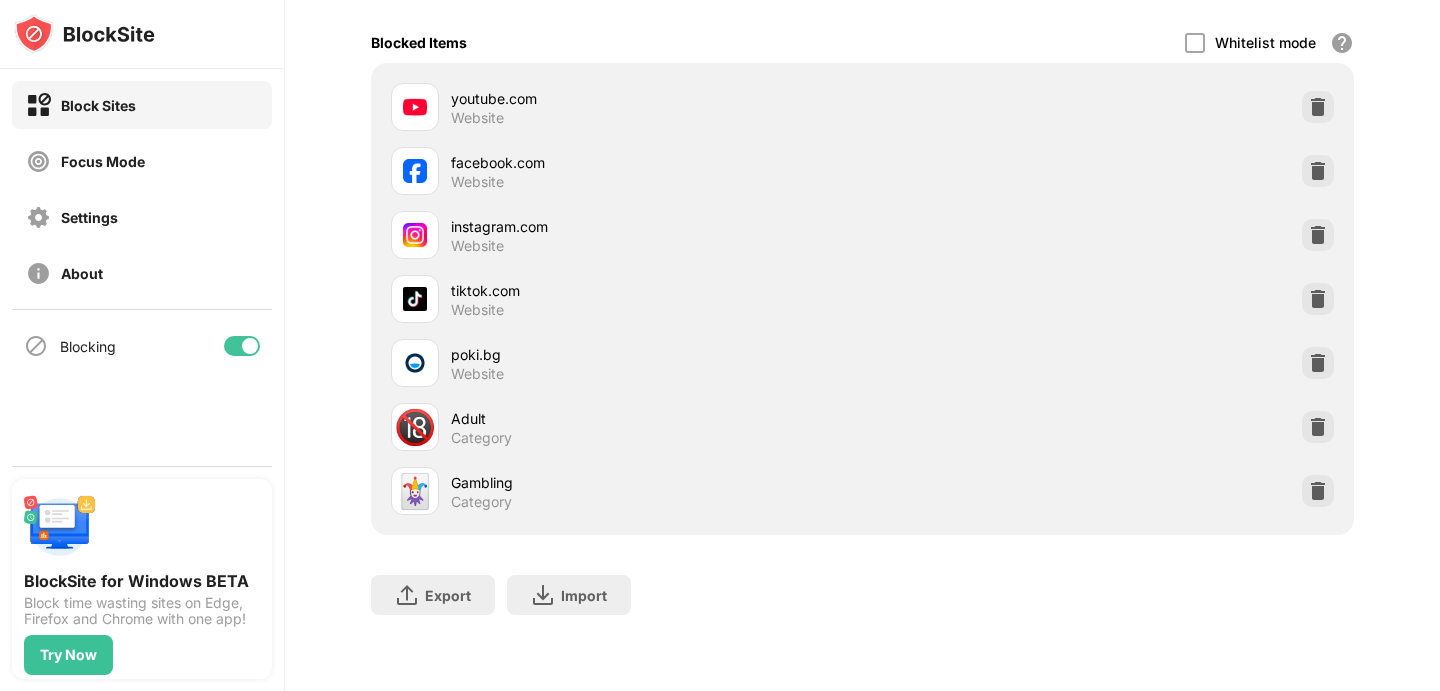click at bounding box center [415, 363] 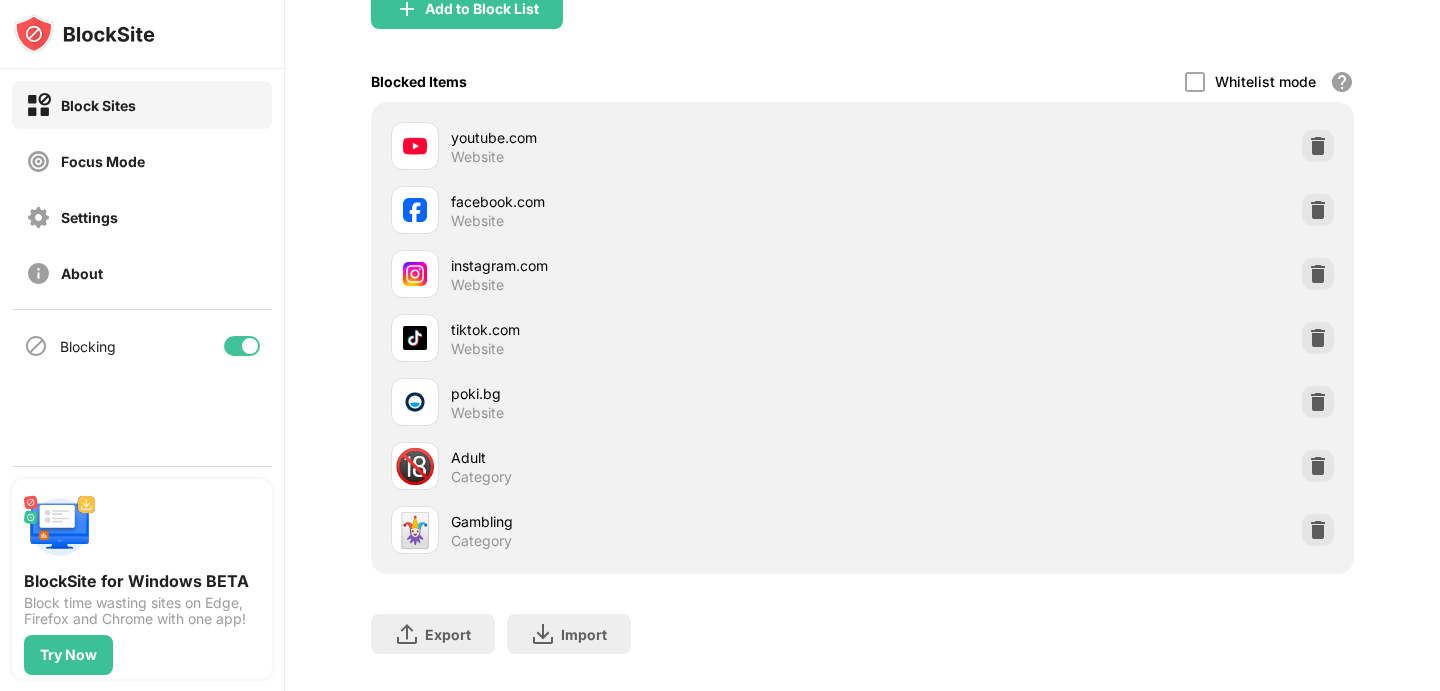 scroll, scrollTop: 446, scrollLeft: 0, axis: vertical 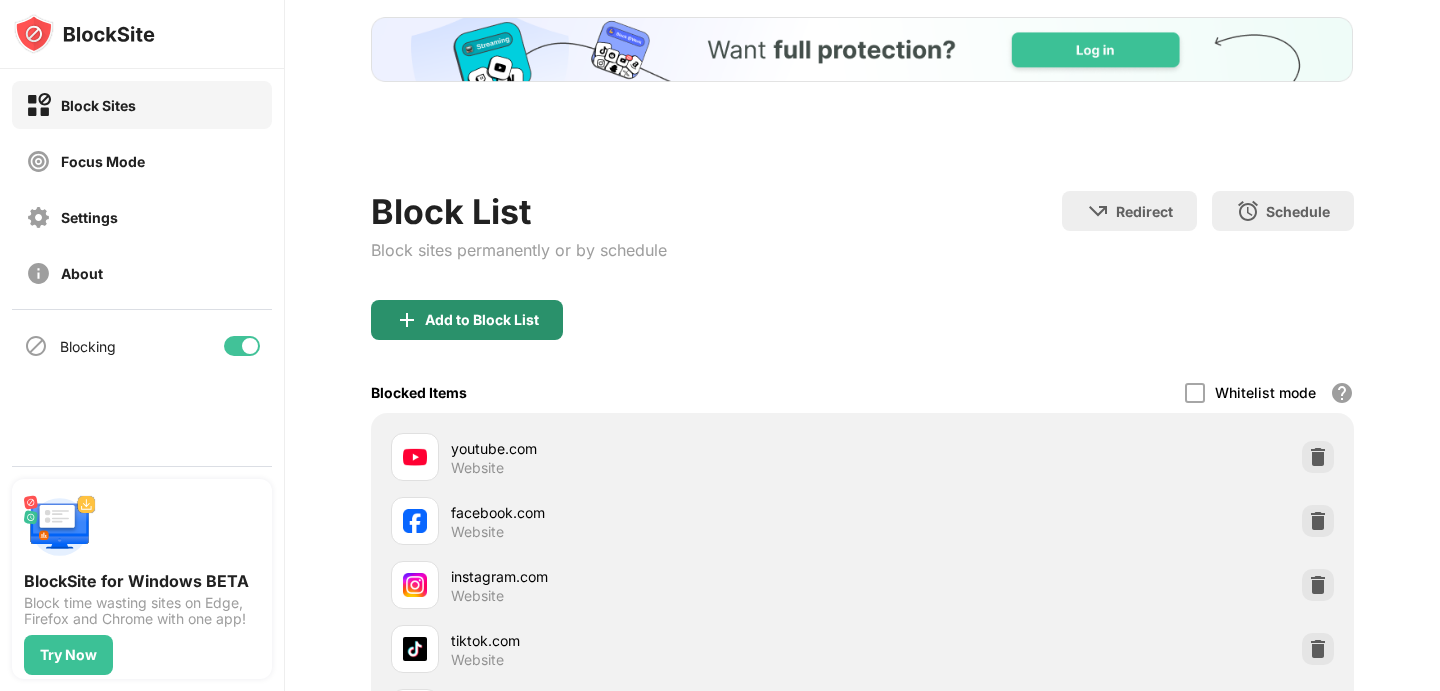 click on "Add to Block List" at bounding box center (482, 320) 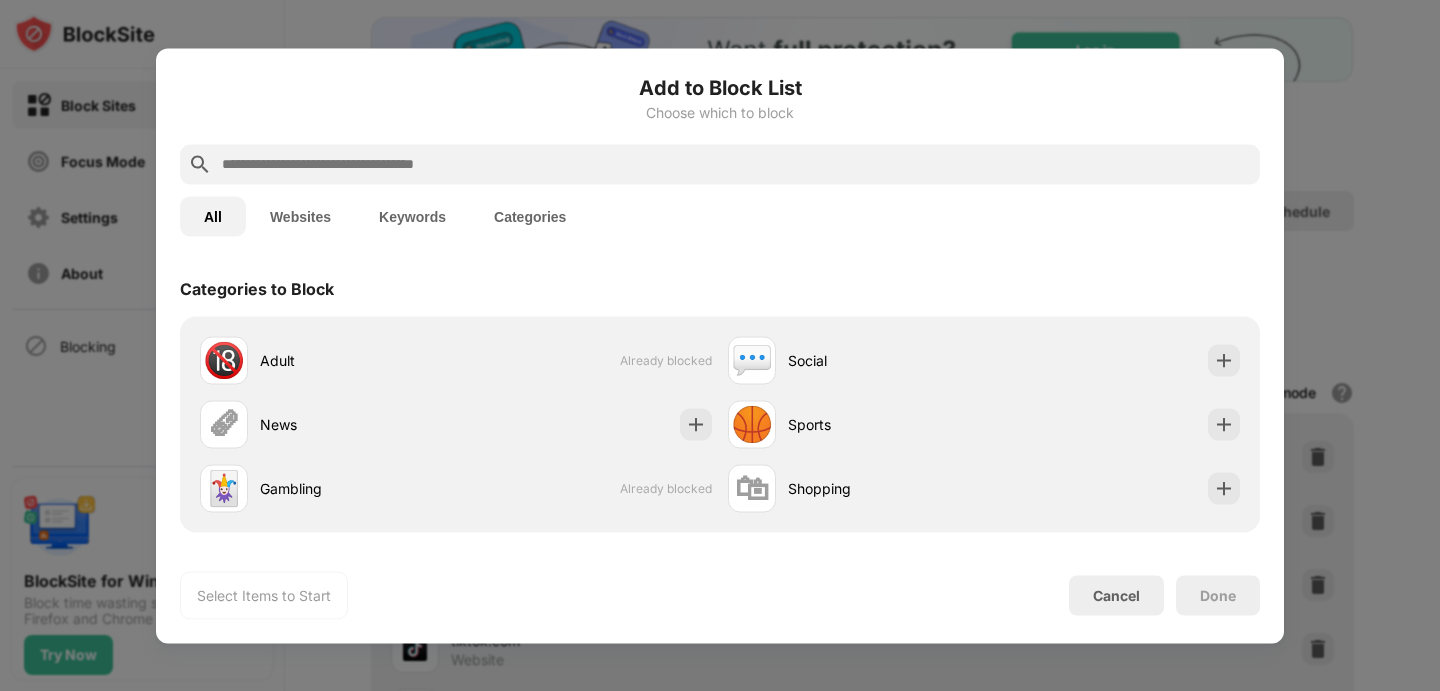click on "Websites" at bounding box center (300, 216) 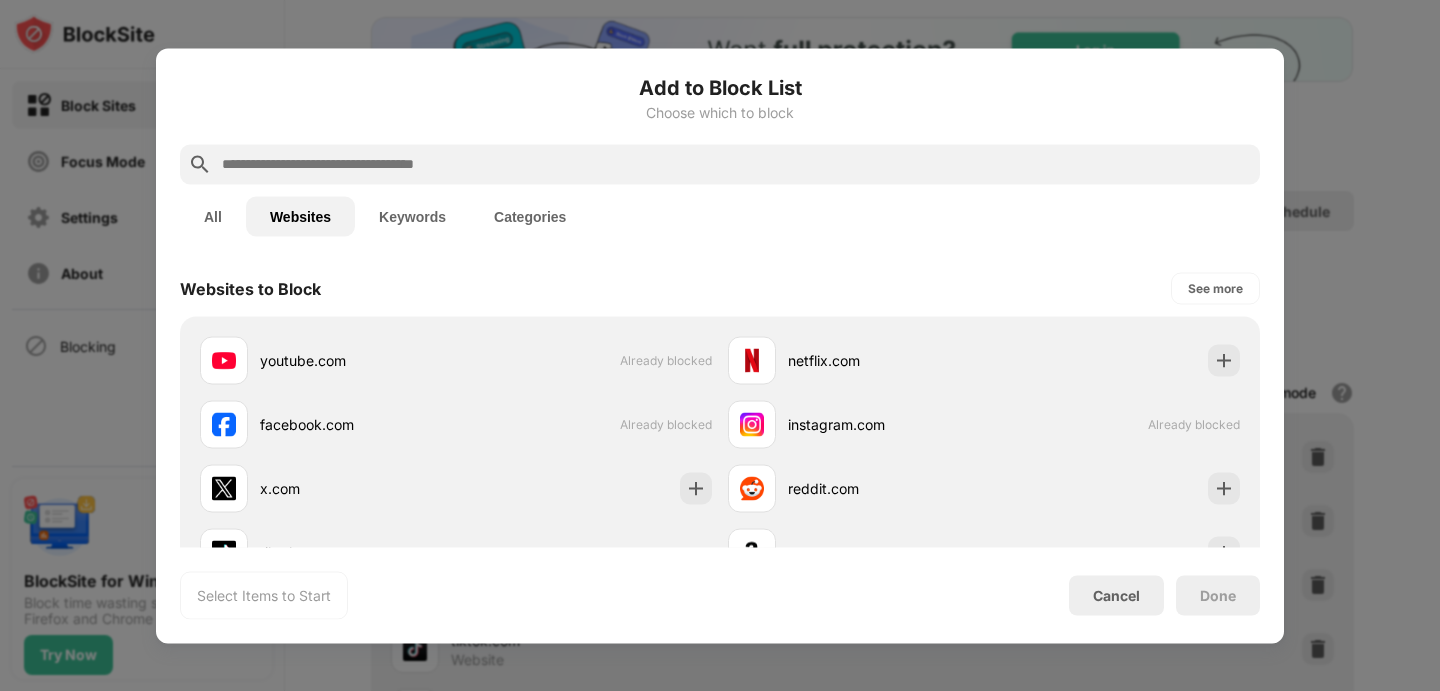 click at bounding box center (736, 164) 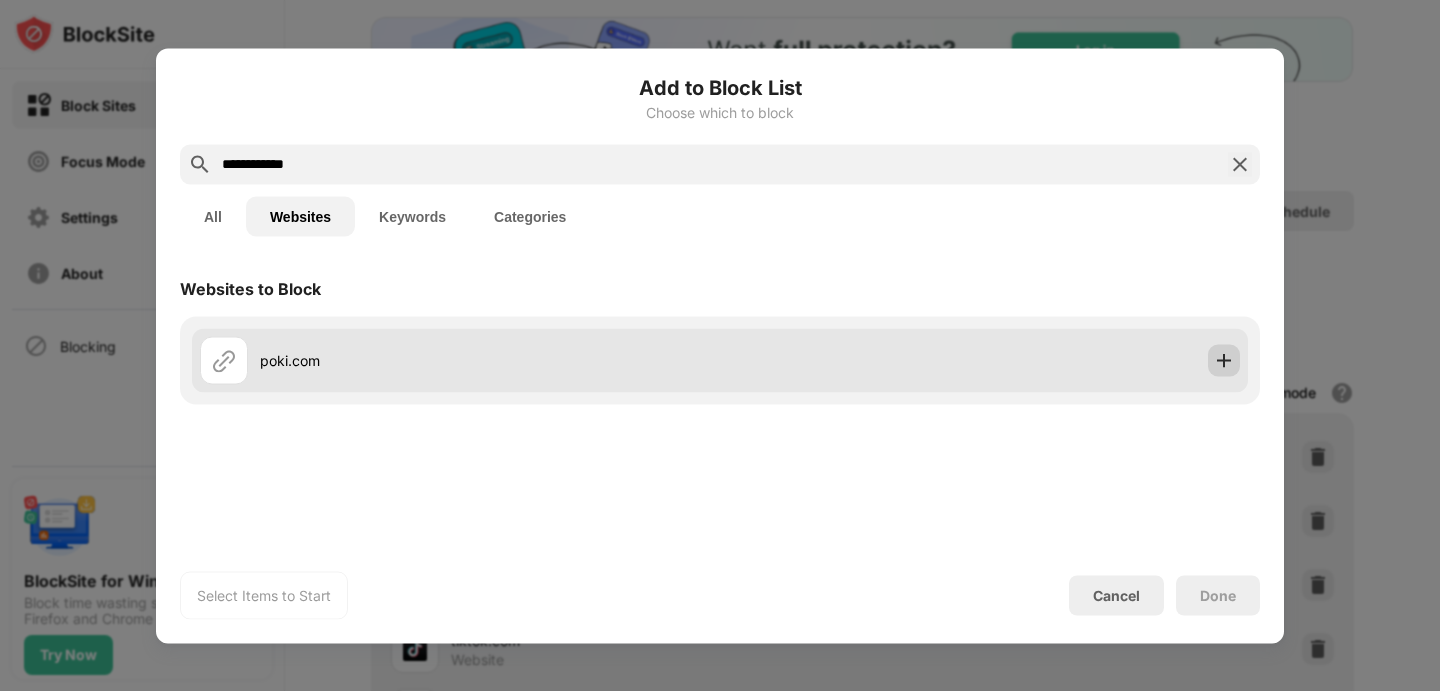 type on "**********" 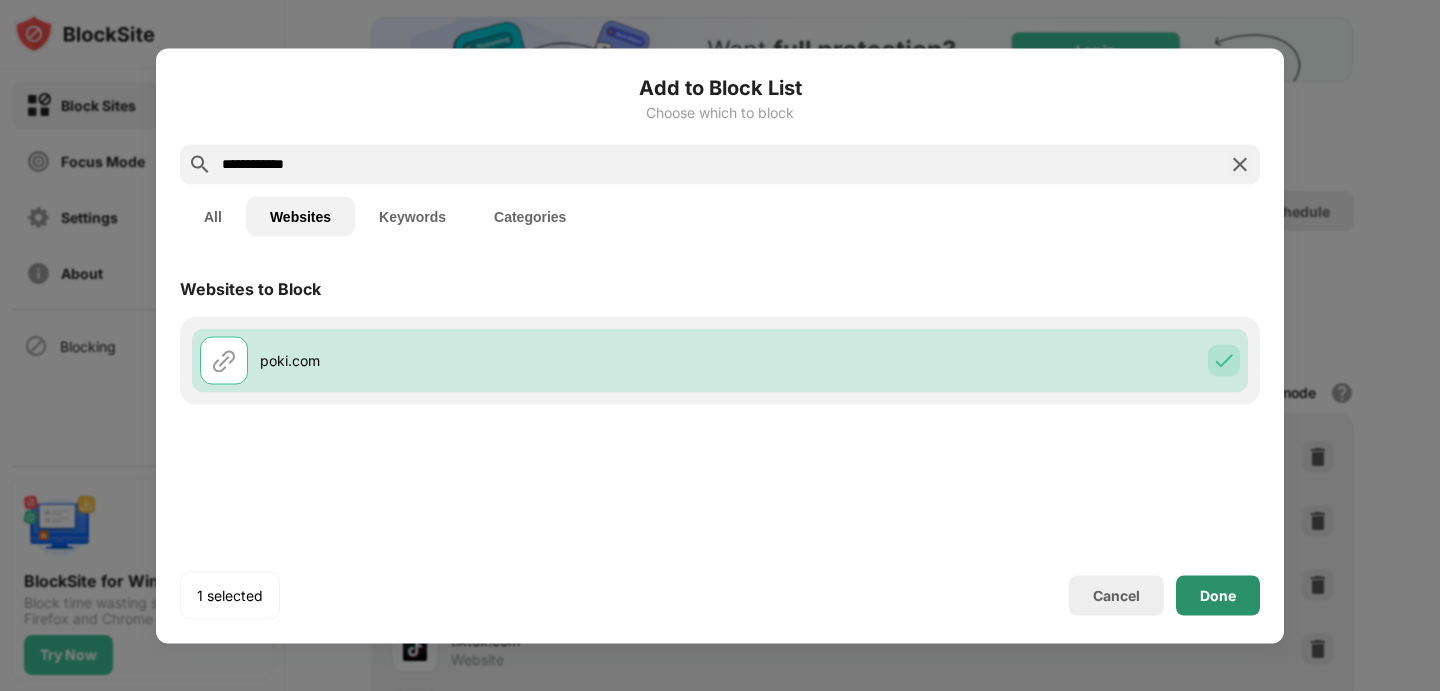 click on "Done" at bounding box center [1218, 595] 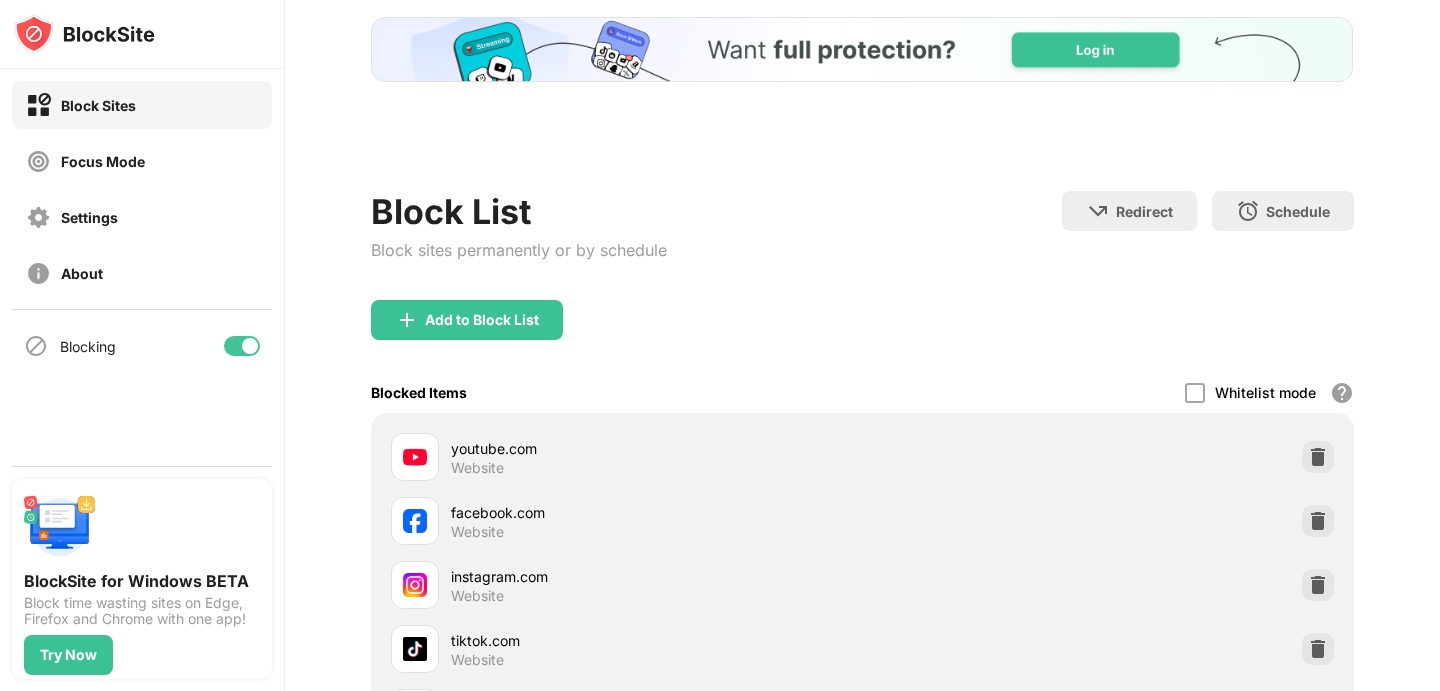 click on "Add to Block List" at bounding box center [862, 336] 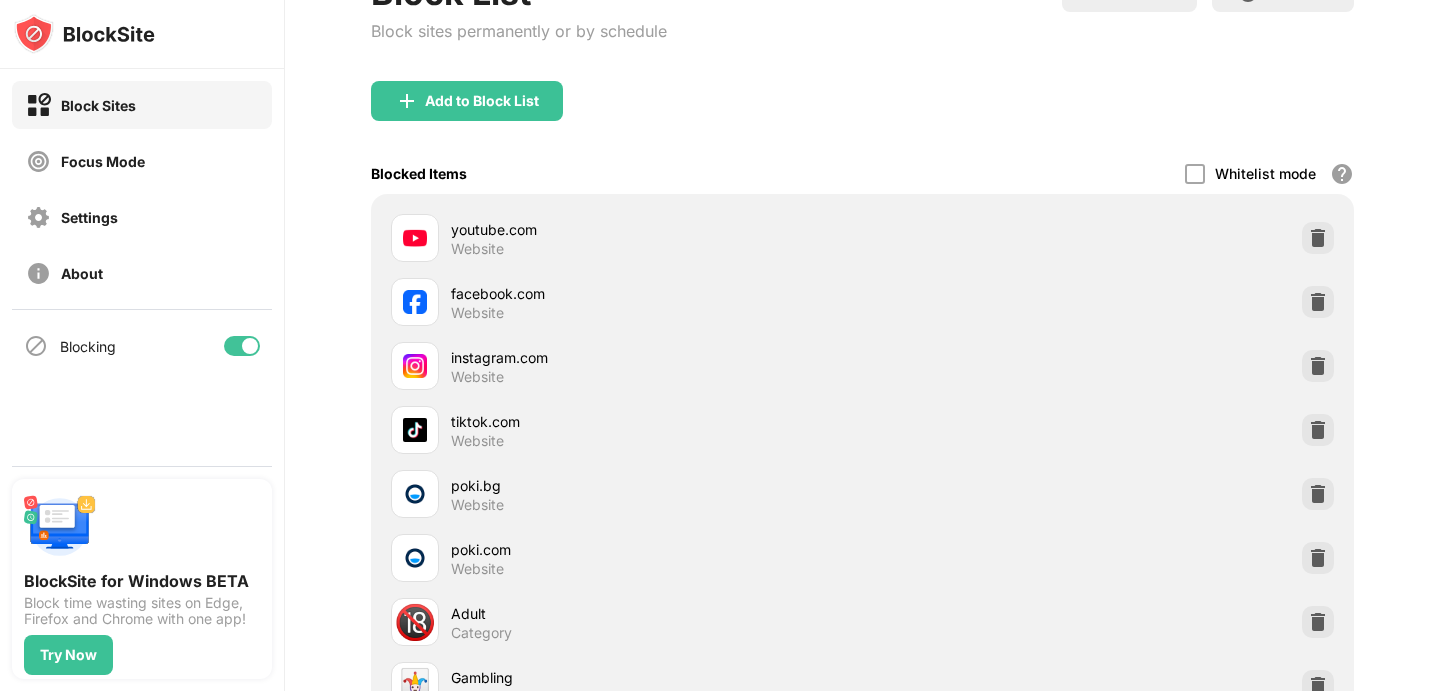 scroll, scrollTop: 331, scrollLeft: 0, axis: vertical 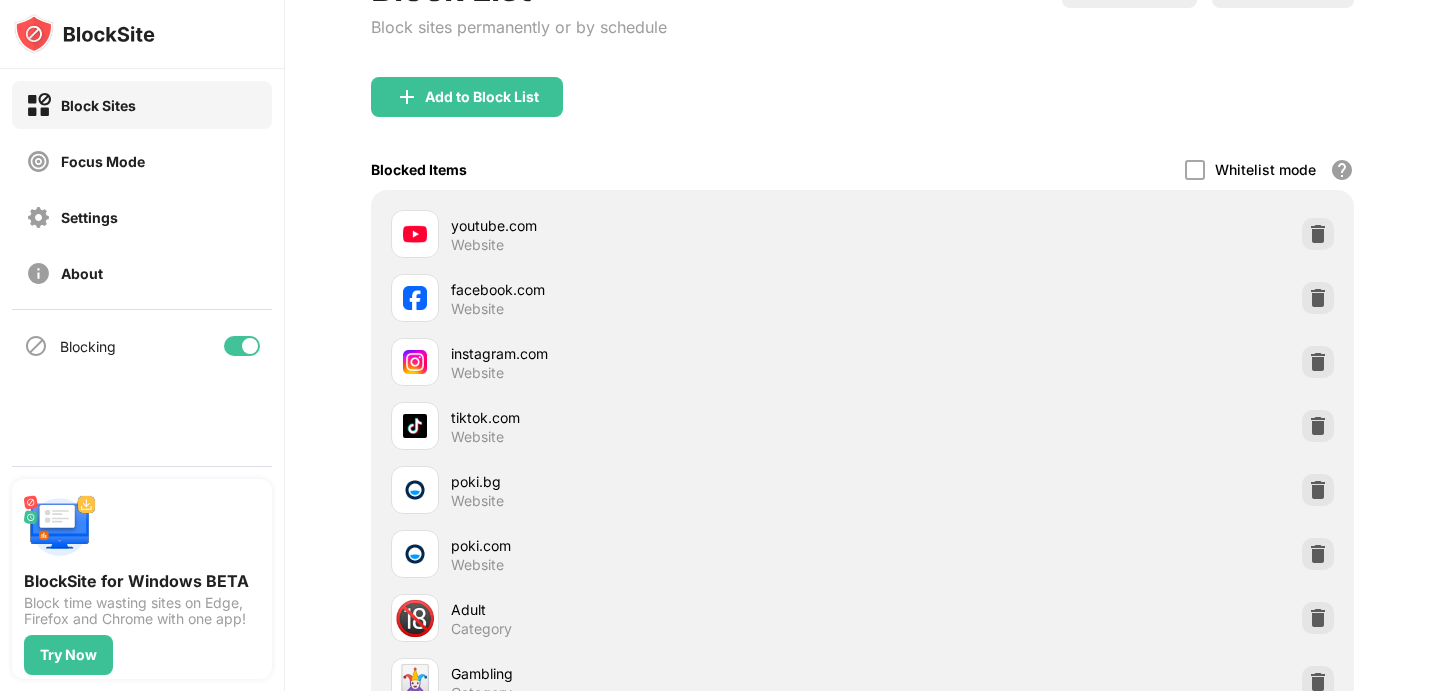 click on "Block Sites" at bounding box center (81, 105) 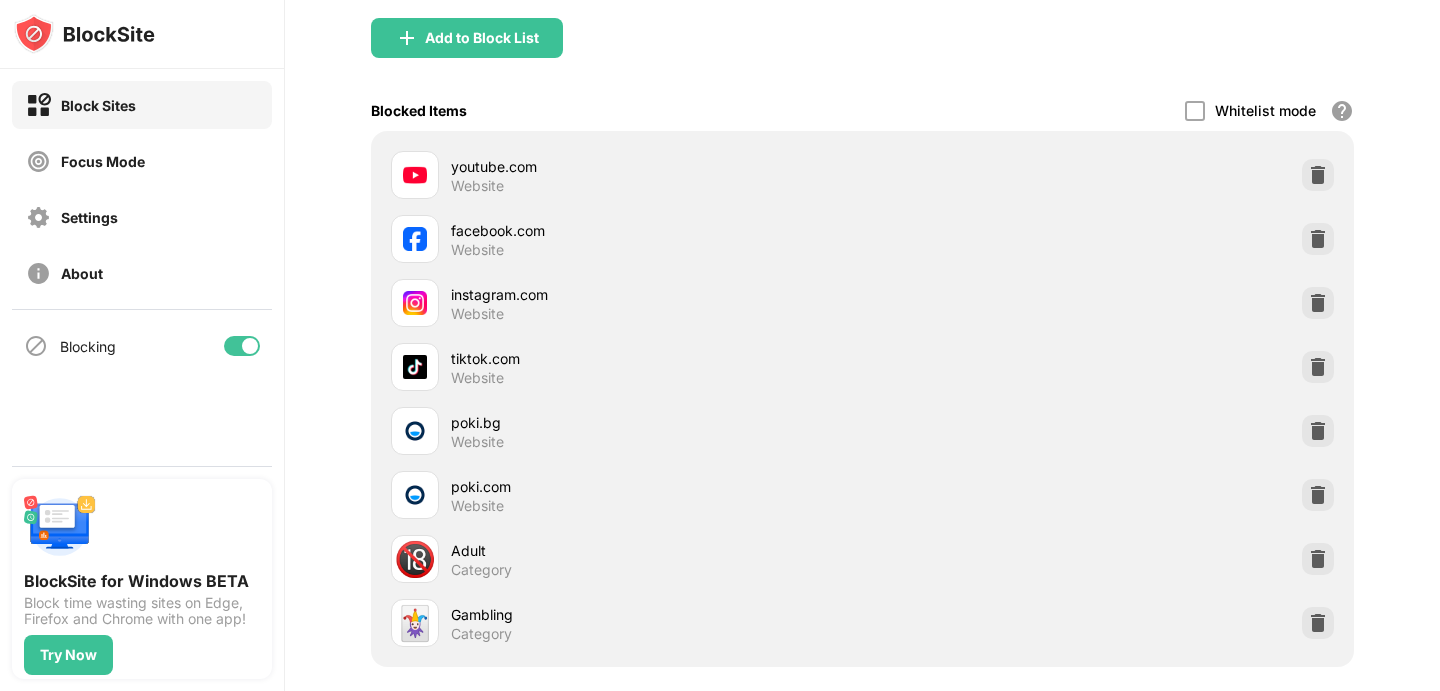 scroll, scrollTop: 388, scrollLeft: 0, axis: vertical 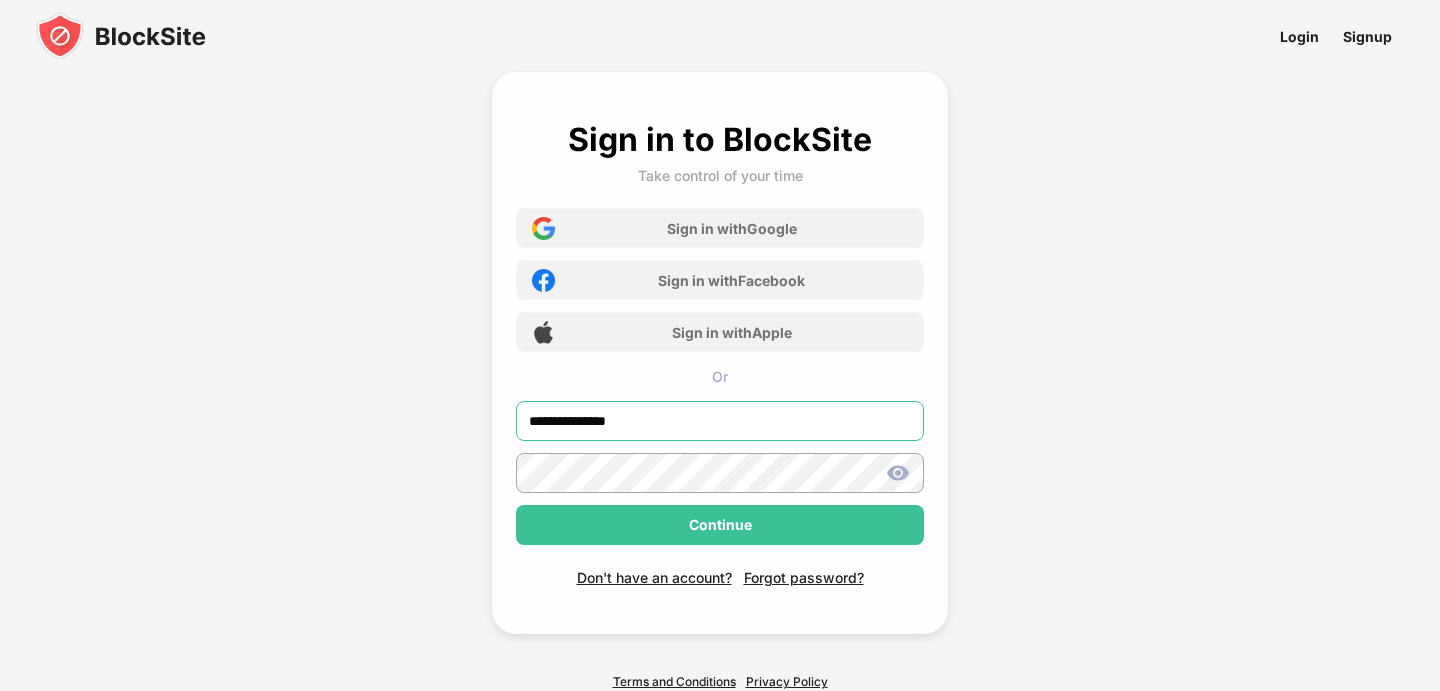 type on "**********" 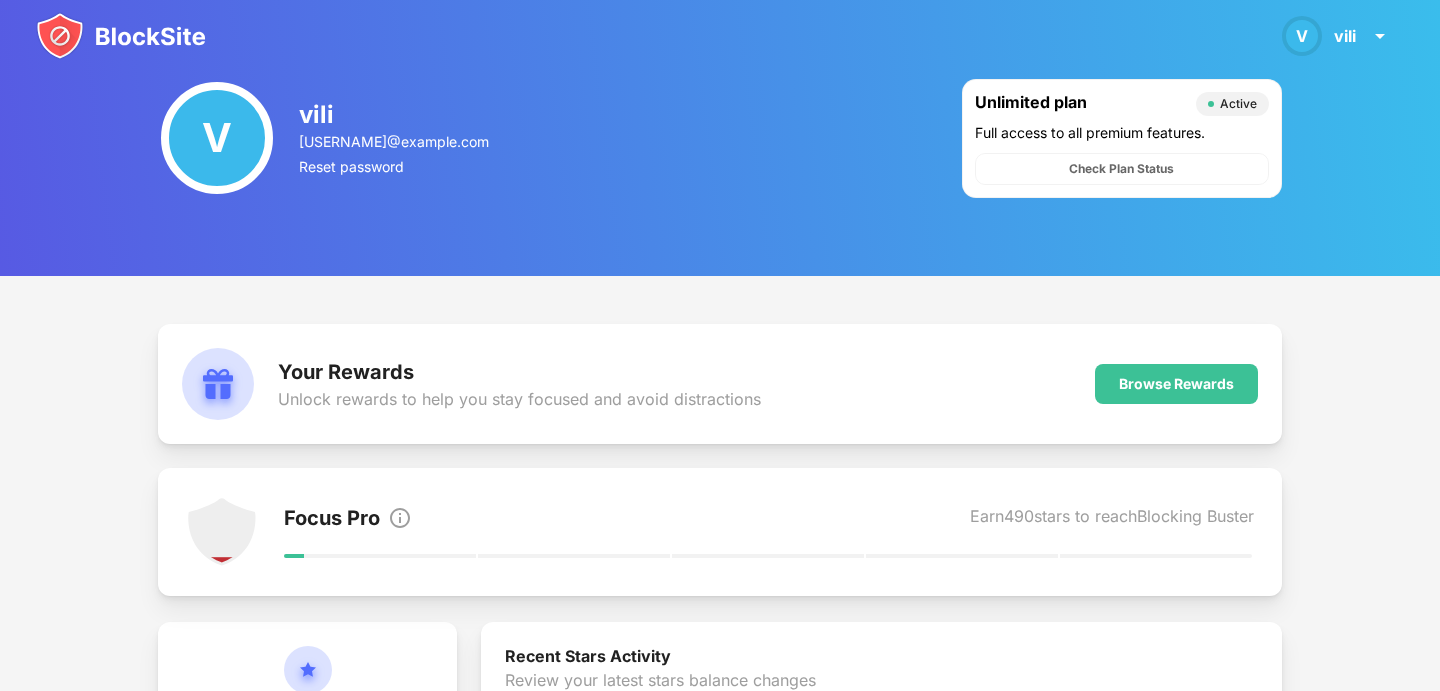 scroll, scrollTop: 0, scrollLeft: 0, axis: both 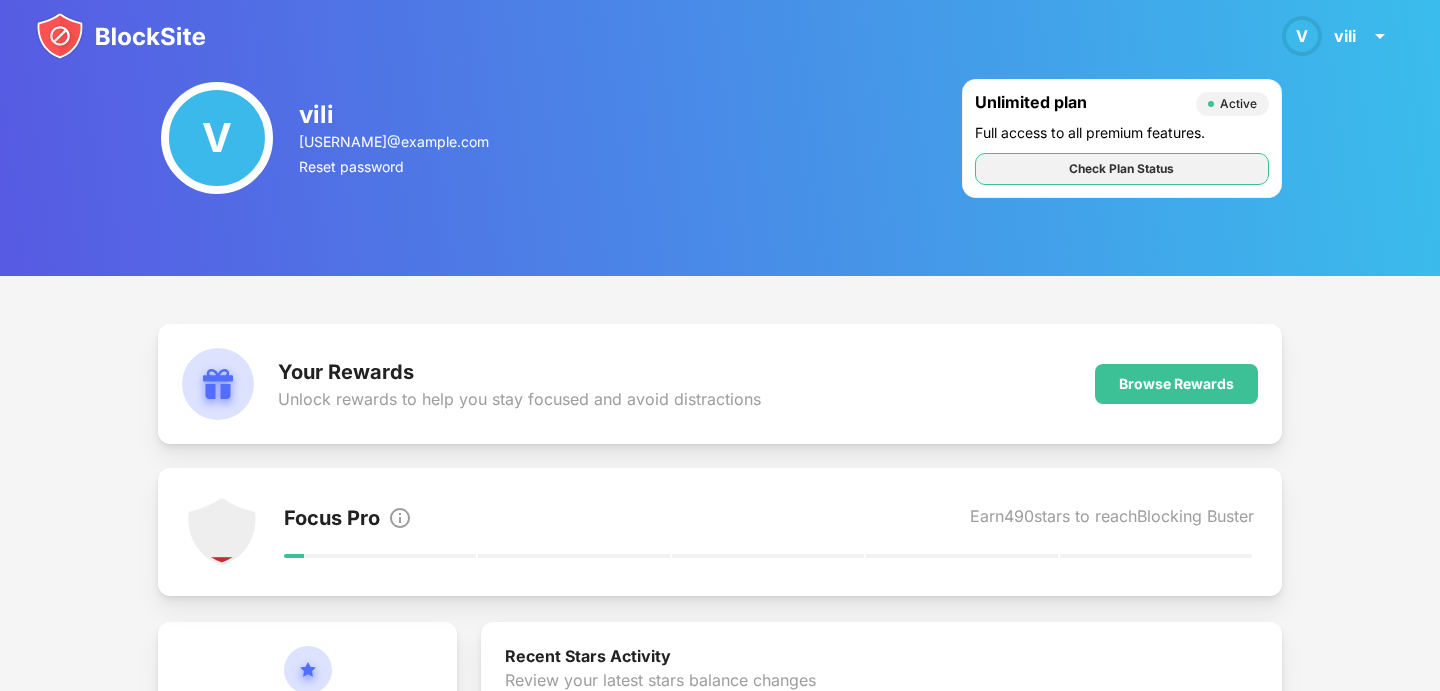 click on "Check Plan Status" at bounding box center (1122, 169) 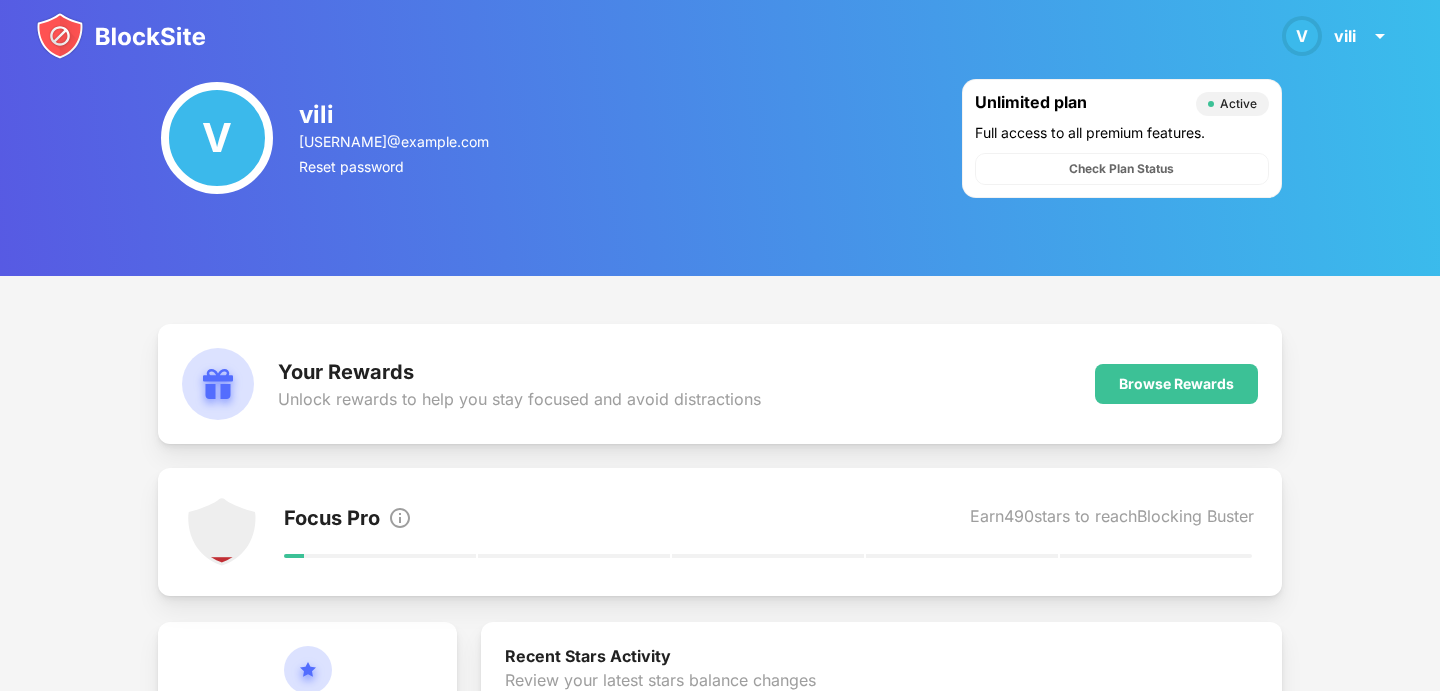 click on "V" at bounding box center (217, 138) 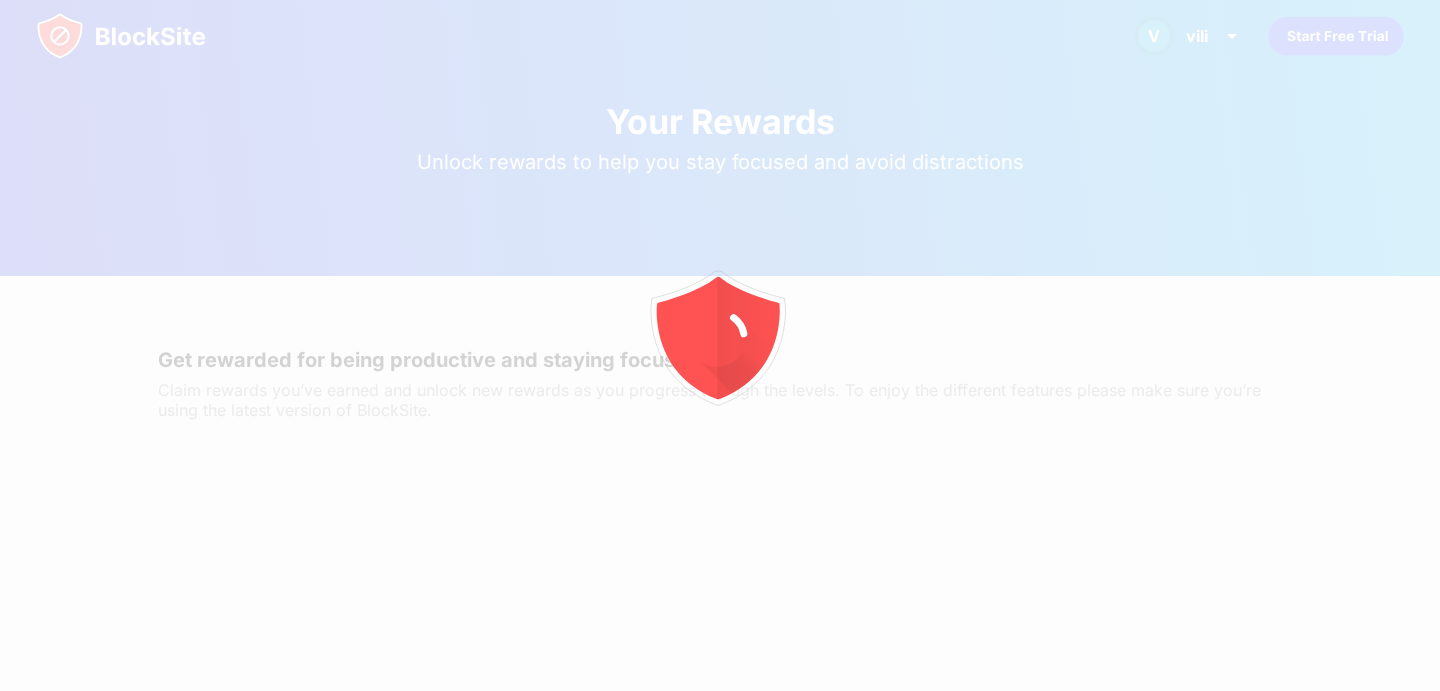 scroll, scrollTop: 0, scrollLeft: 0, axis: both 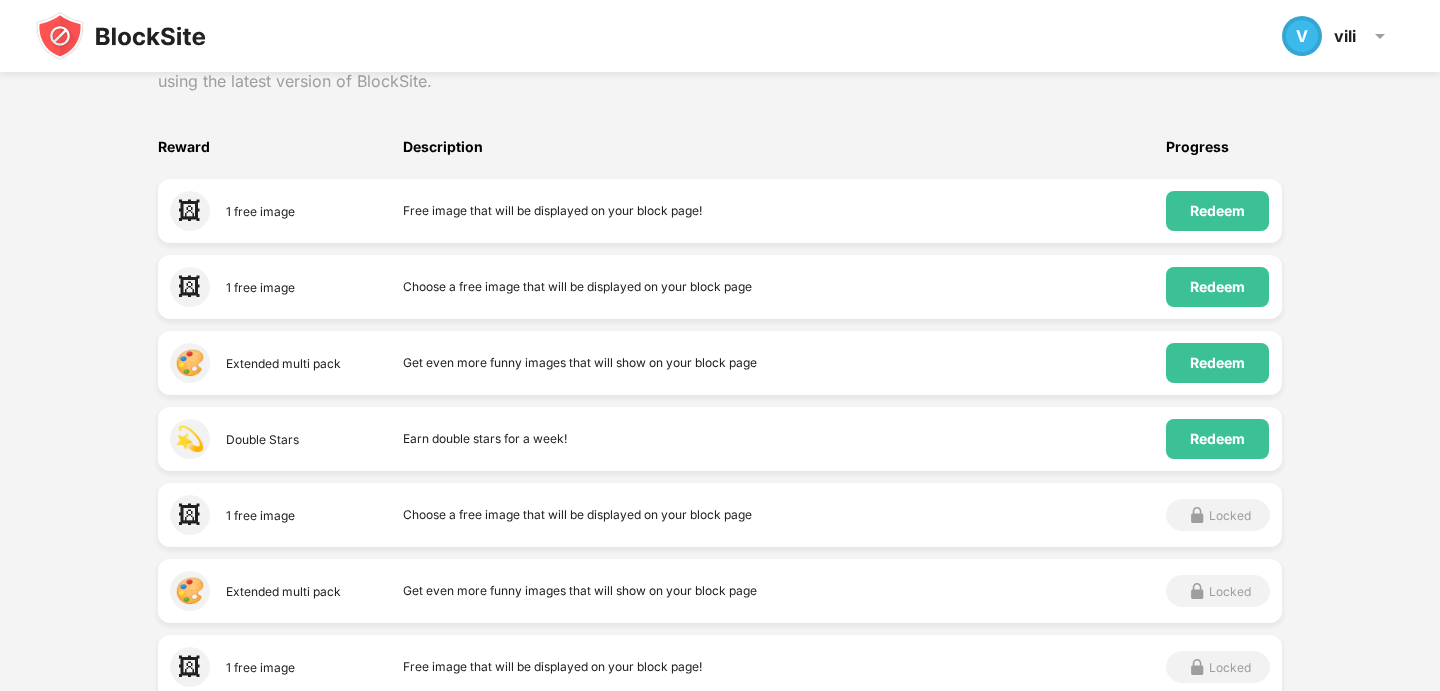 click on "Free image that will be displayed on your block page!" at bounding box center [784, 211] 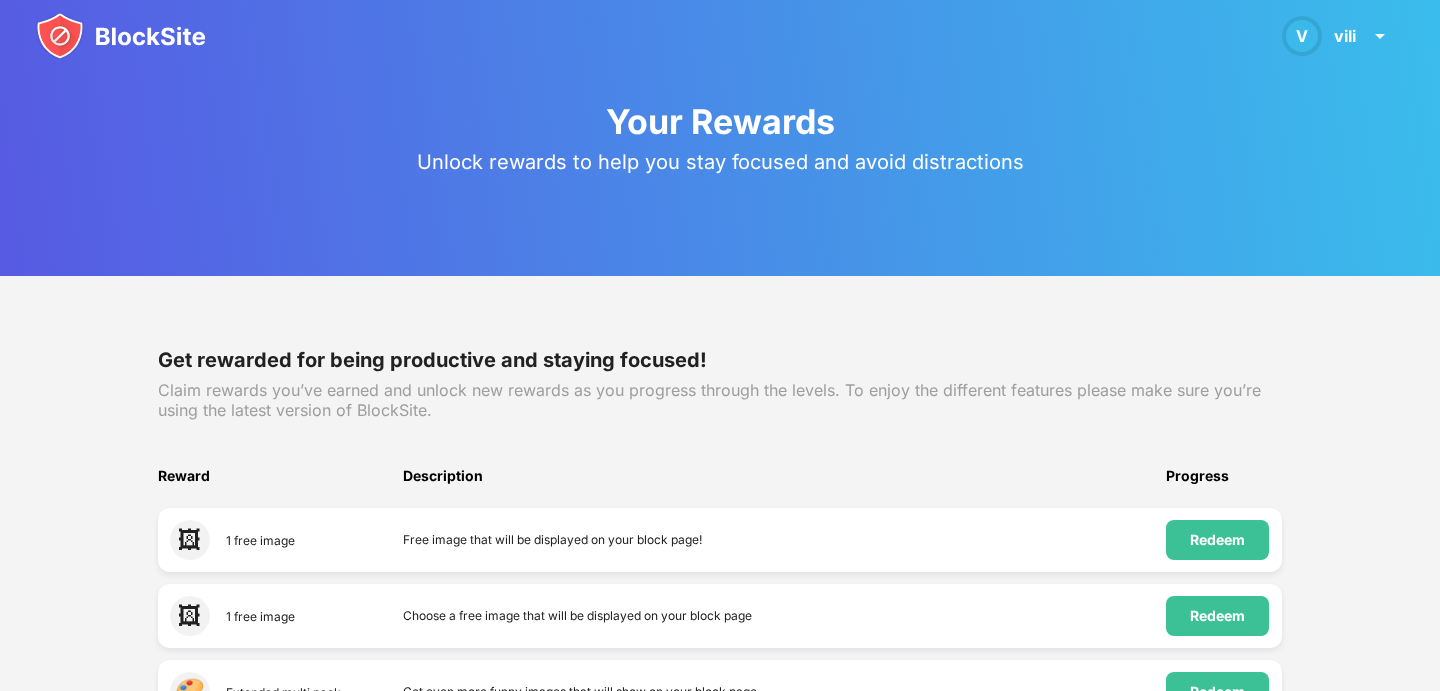 scroll, scrollTop: 0, scrollLeft: 0, axis: both 